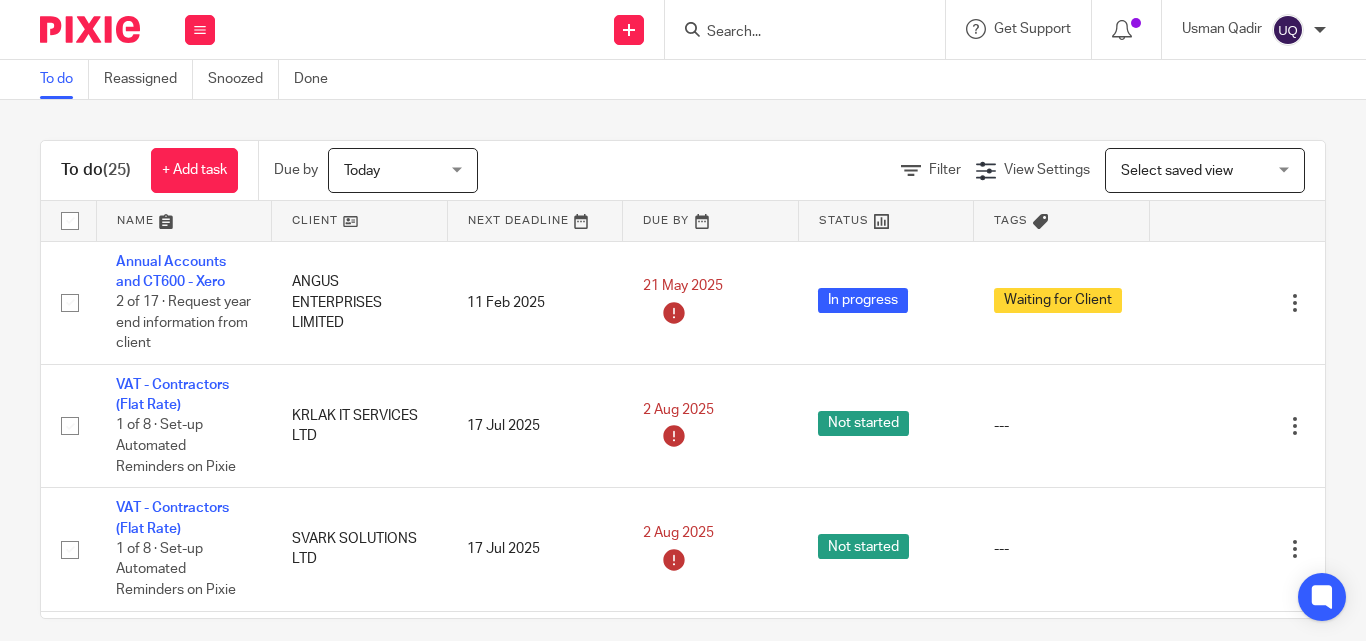 scroll, scrollTop: 0, scrollLeft: 0, axis: both 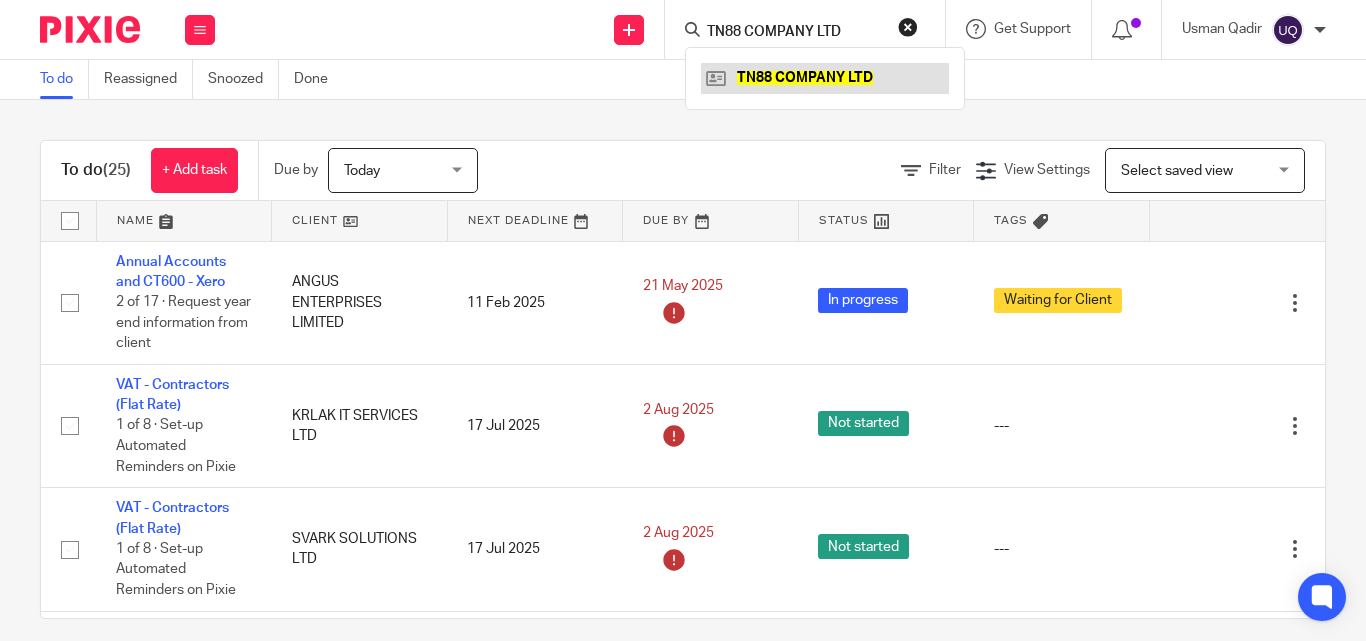 type on "TN88 COMPANY LTD" 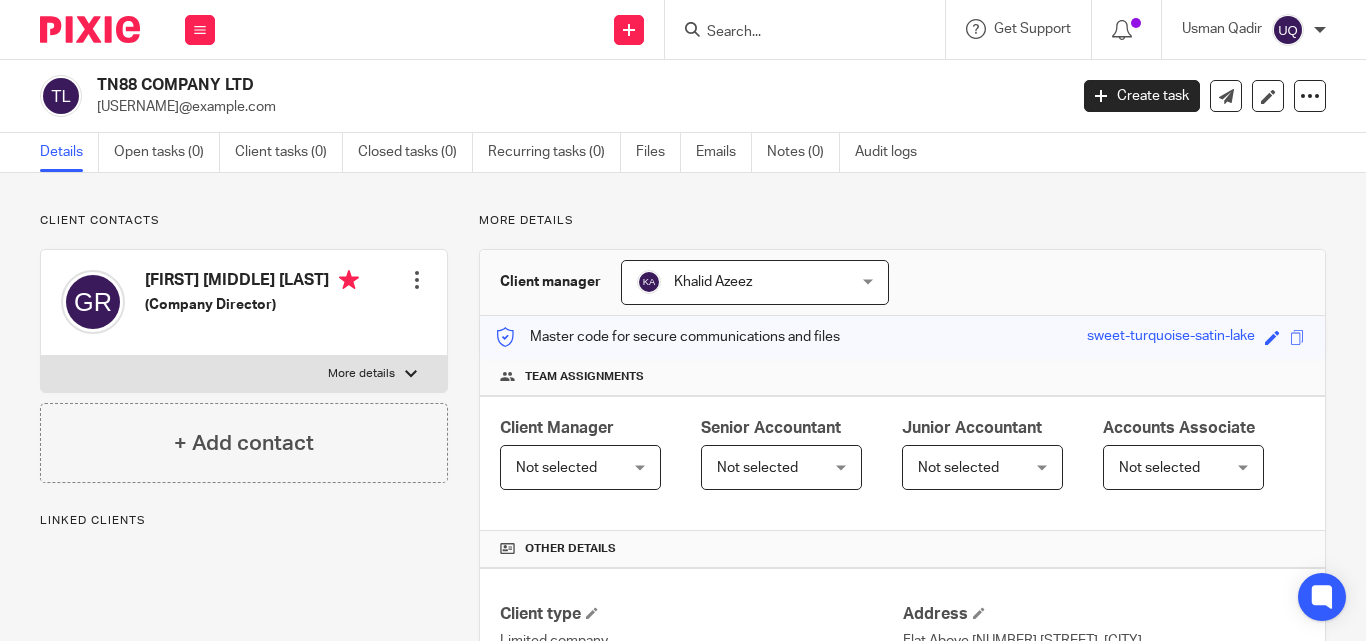 scroll, scrollTop: 0, scrollLeft: 0, axis: both 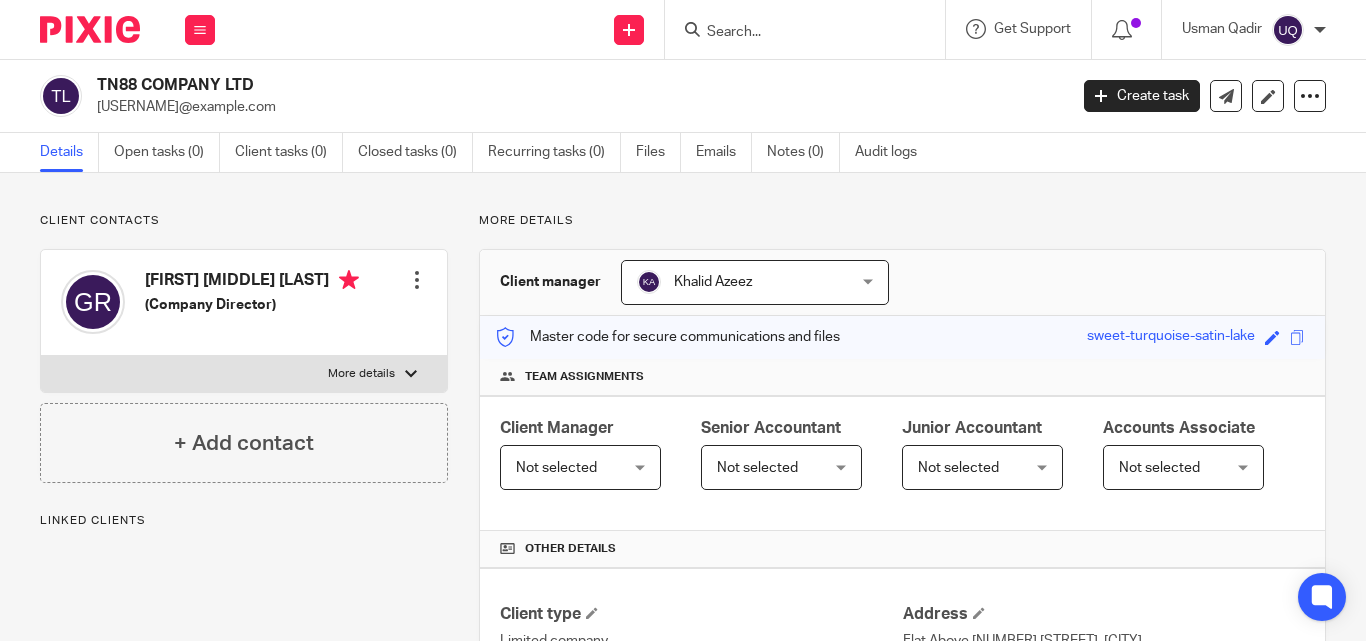 click on "Open tasks (0)" at bounding box center [167, 152] 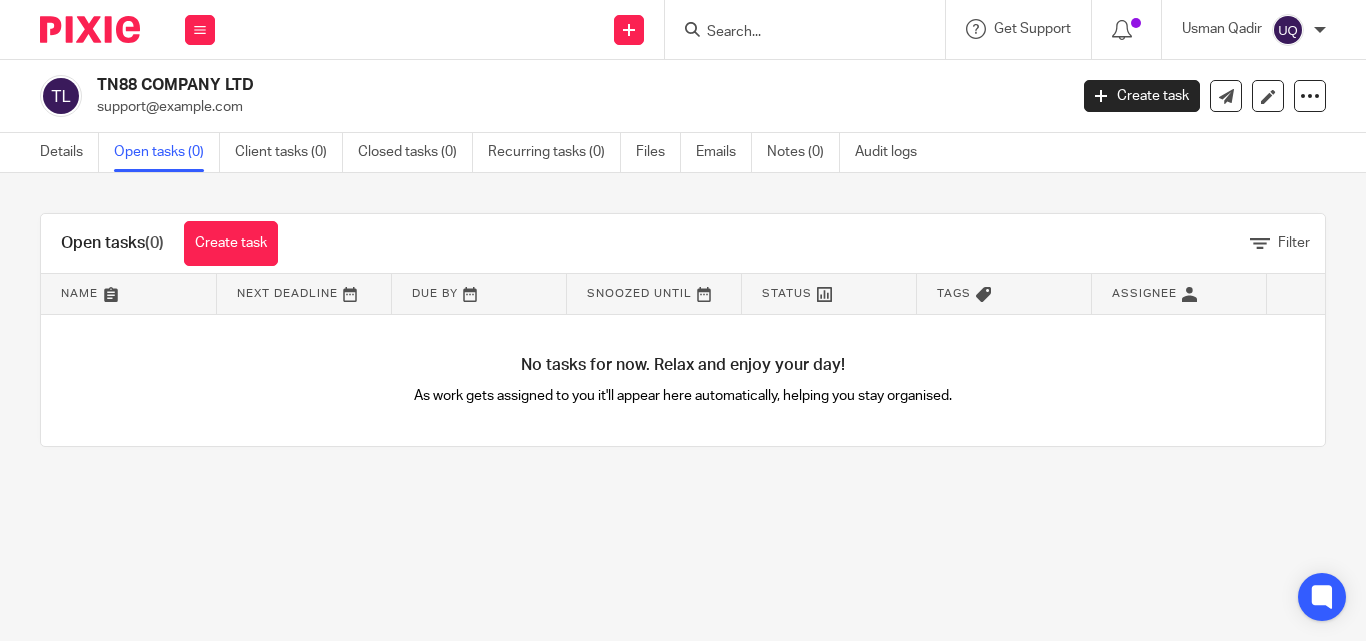 scroll, scrollTop: 0, scrollLeft: 0, axis: both 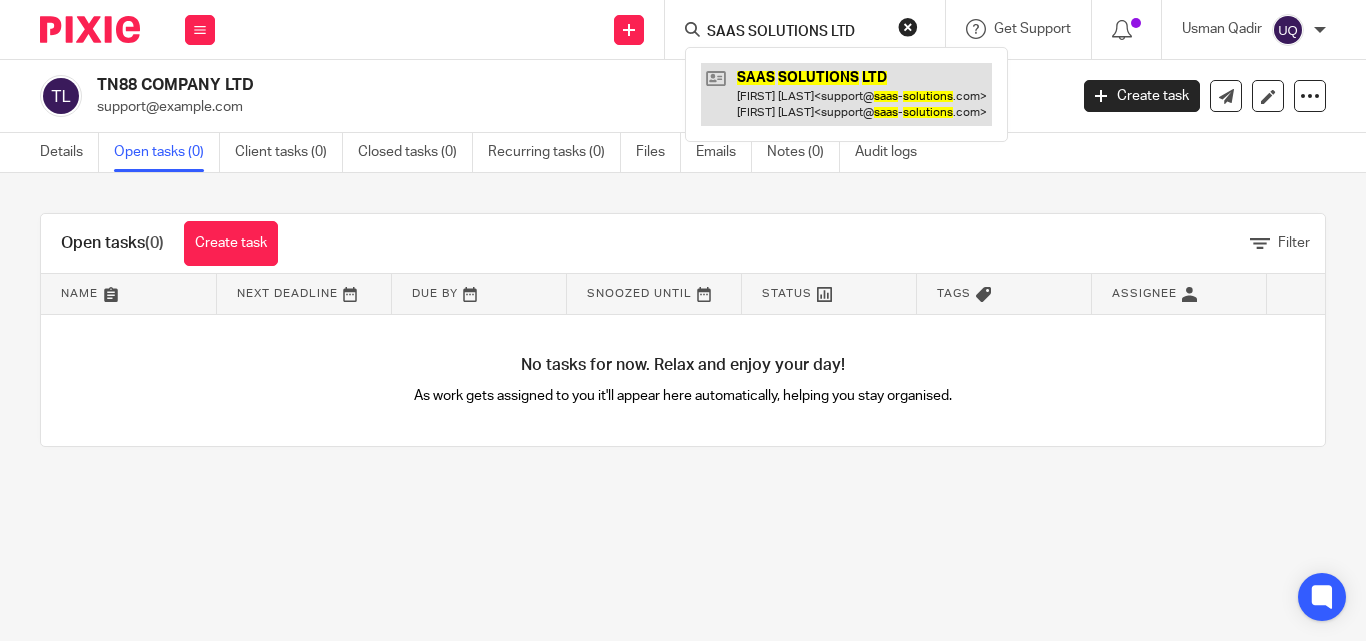 type on "SAAS SOLUTIONS LTD" 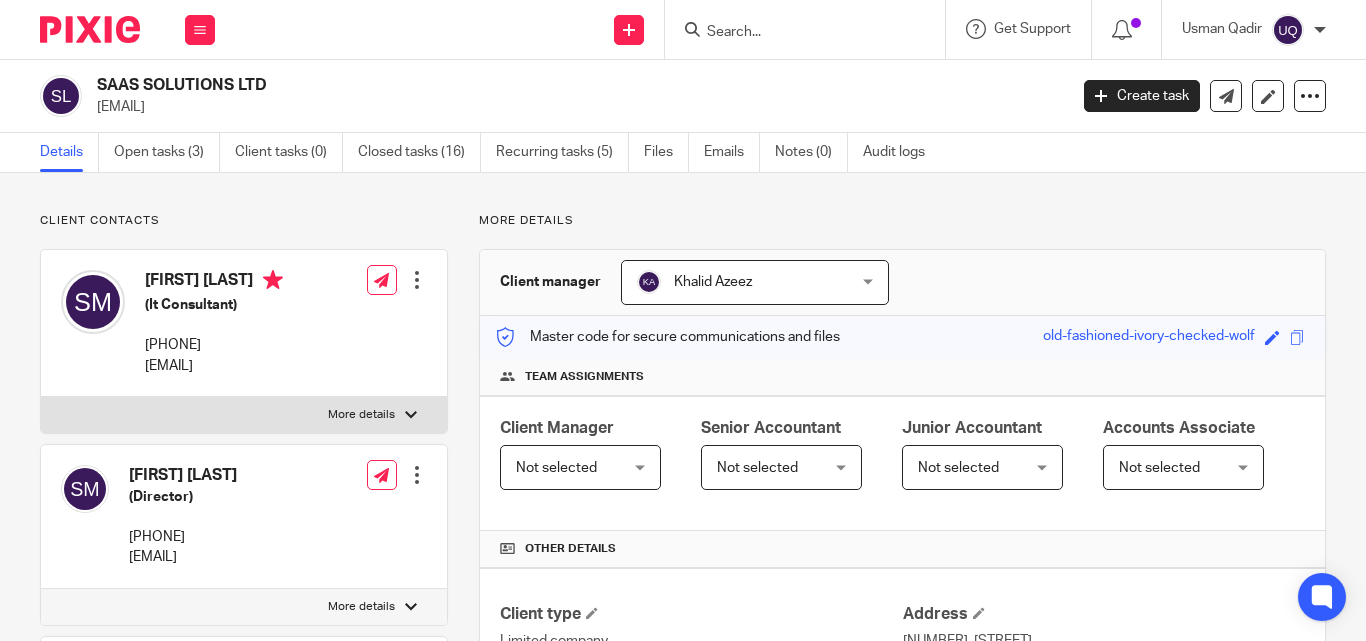 scroll, scrollTop: 0, scrollLeft: 0, axis: both 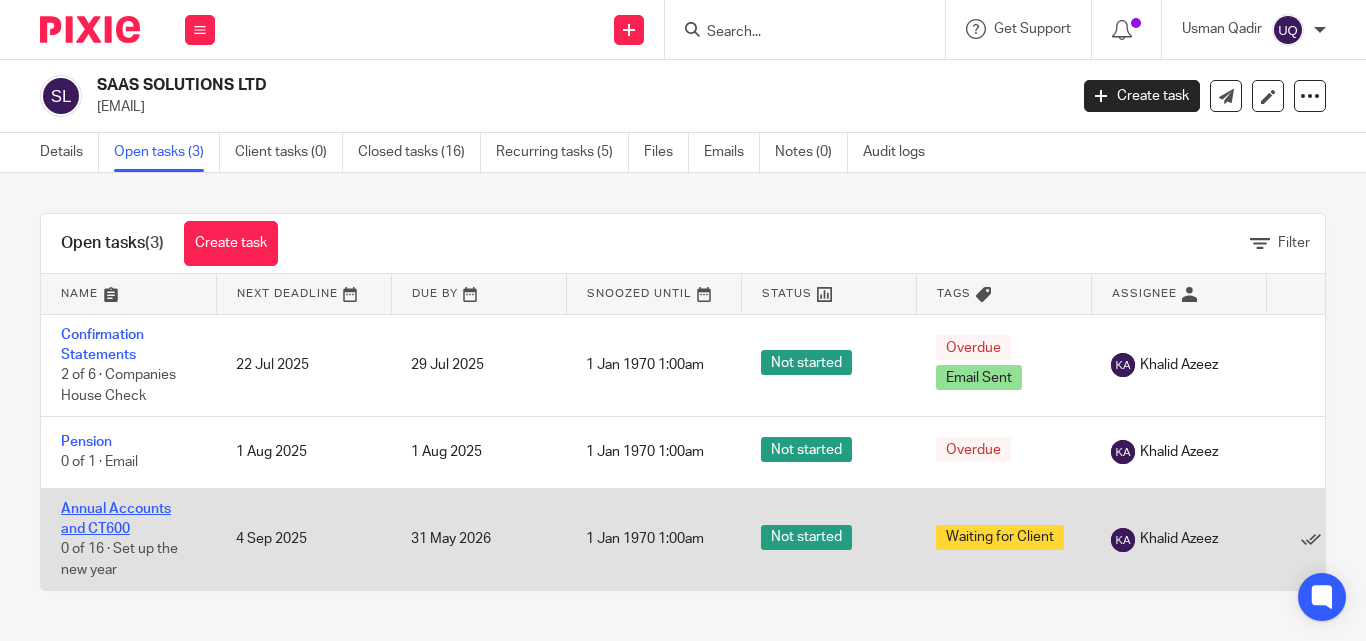 click on "Annual Accounts and CT600" at bounding box center (116, 519) 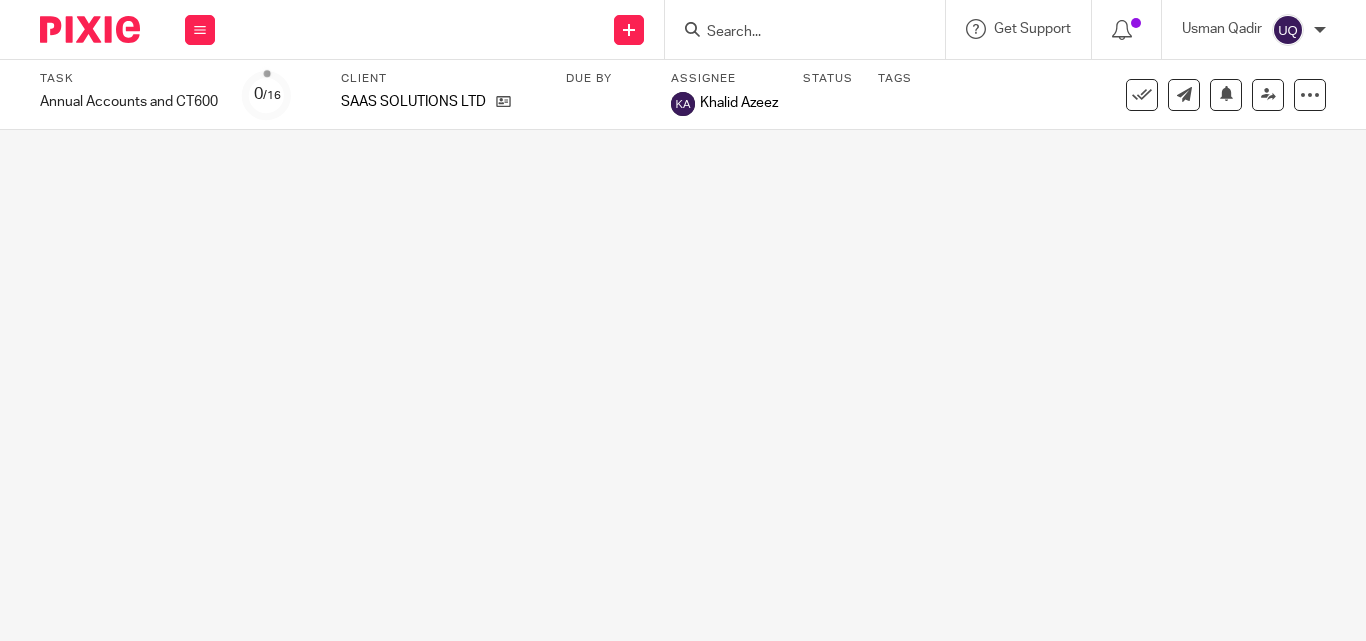 scroll, scrollTop: 0, scrollLeft: 0, axis: both 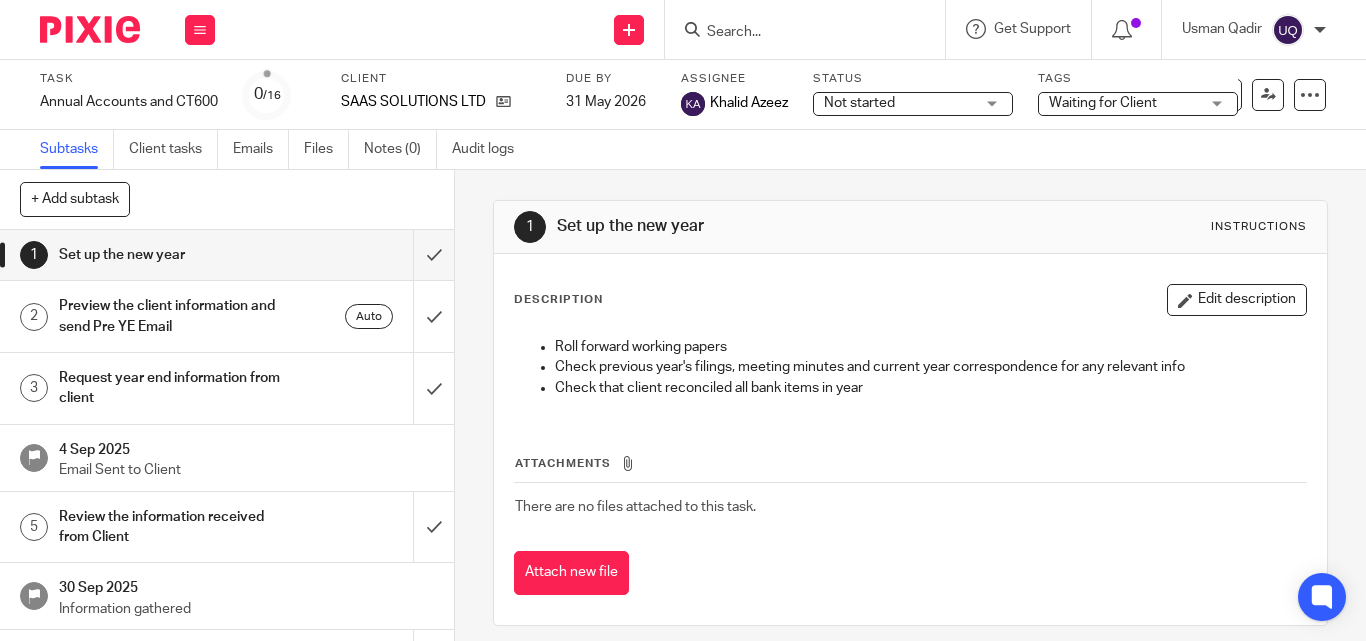 click on "Waiting for Client" at bounding box center [1103, 103] 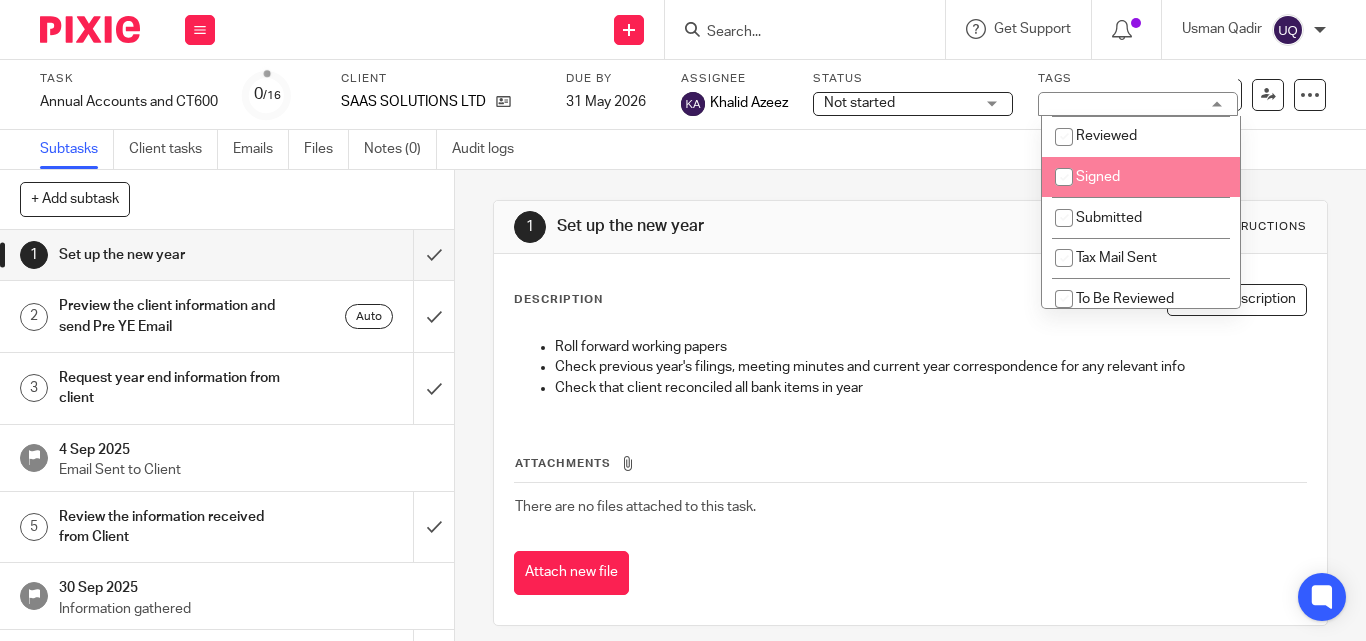 scroll, scrollTop: 100, scrollLeft: 0, axis: vertical 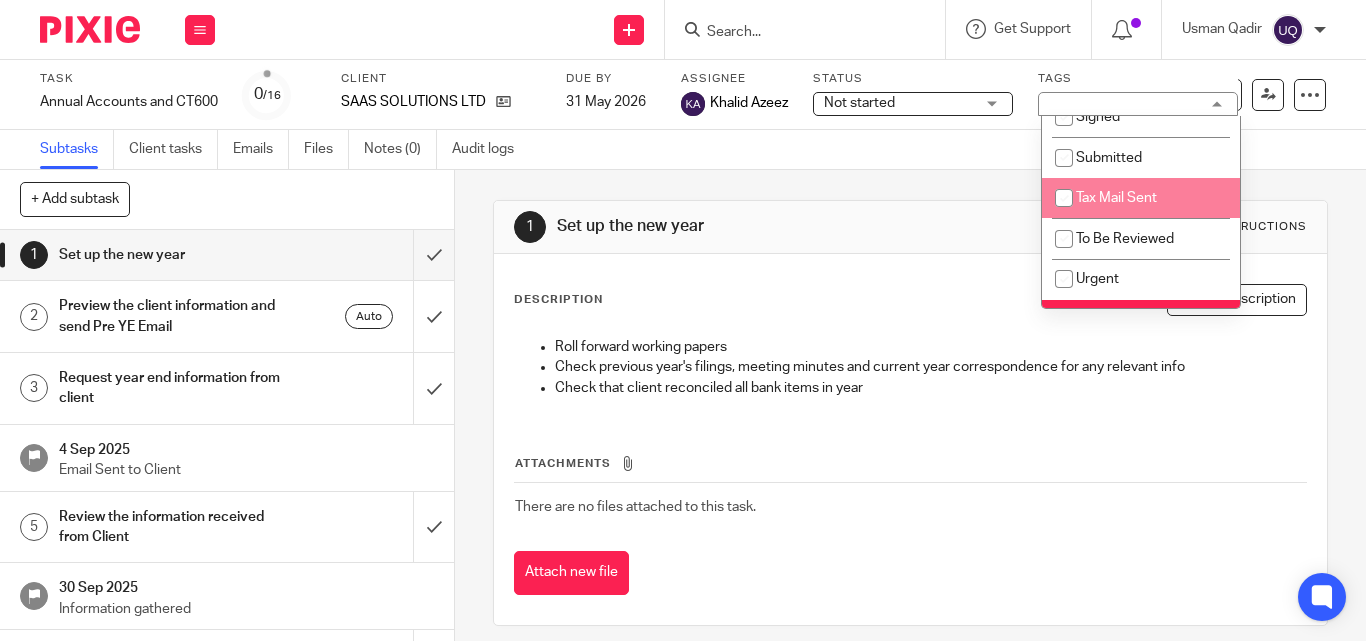 click on "Subtasks
Client tasks
Emails
Files
Notes (0)
Audit logs" at bounding box center [683, 150] 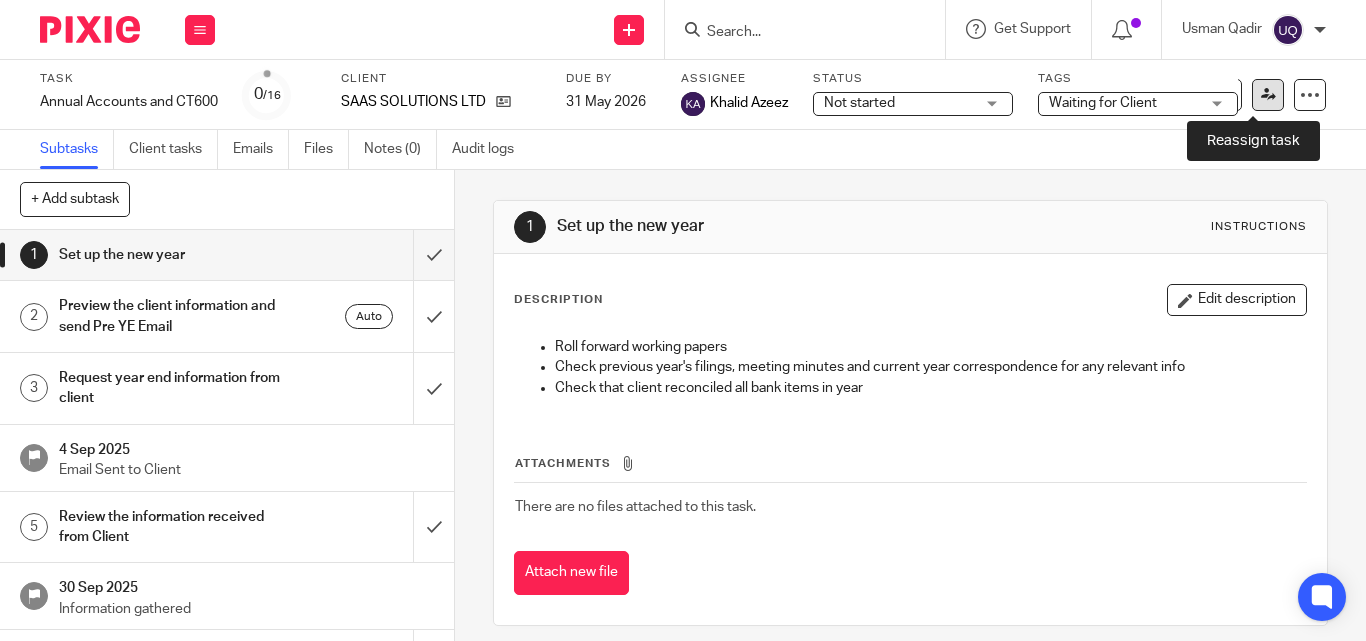 click at bounding box center (1268, 94) 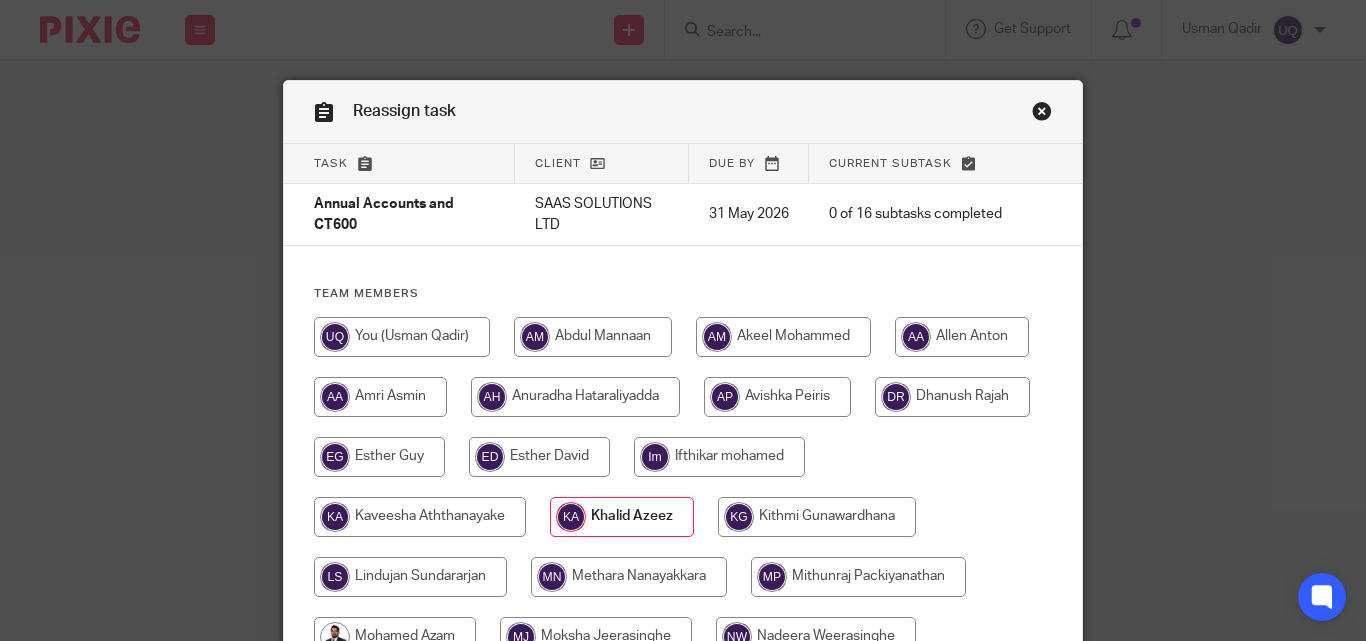 scroll, scrollTop: 0, scrollLeft: 0, axis: both 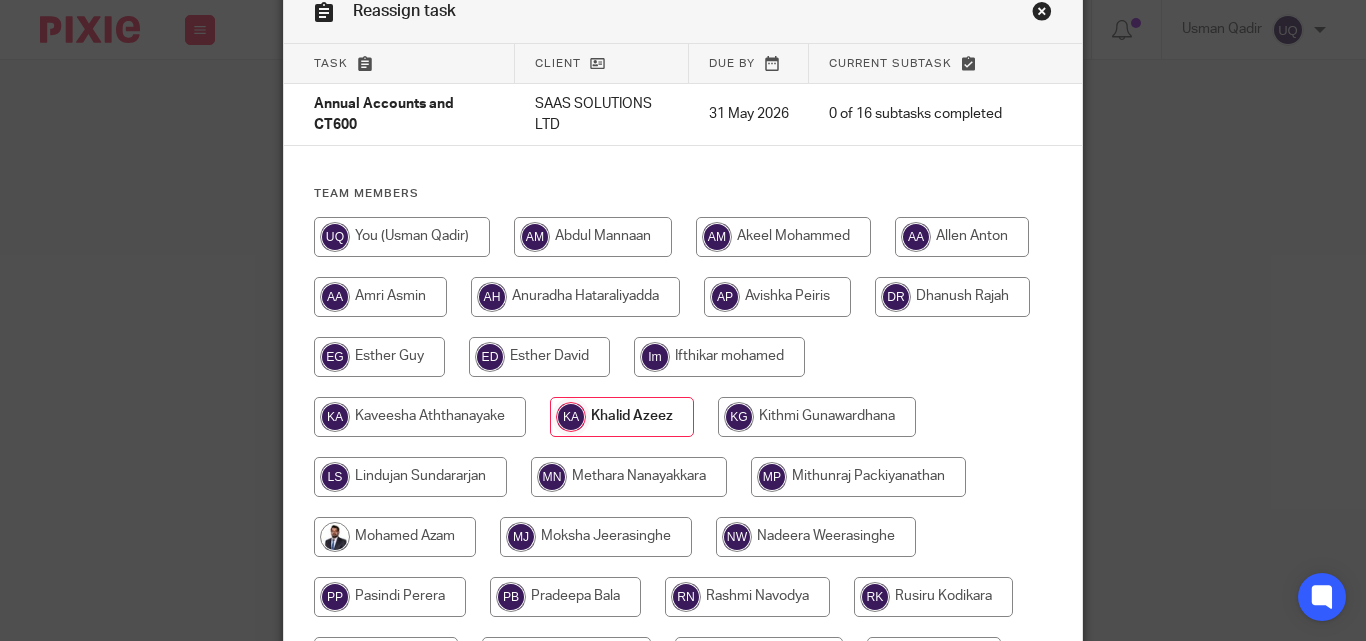 click at bounding box center (402, 237) 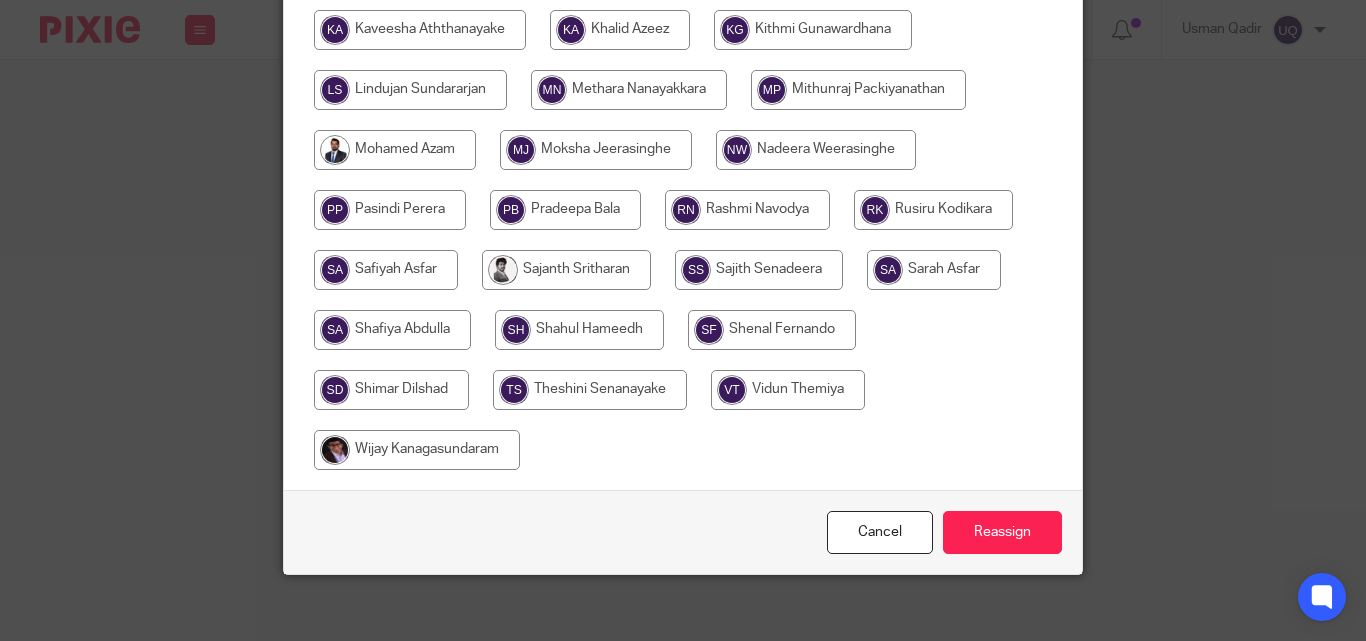 scroll, scrollTop: 501, scrollLeft: 0, axis: vertical 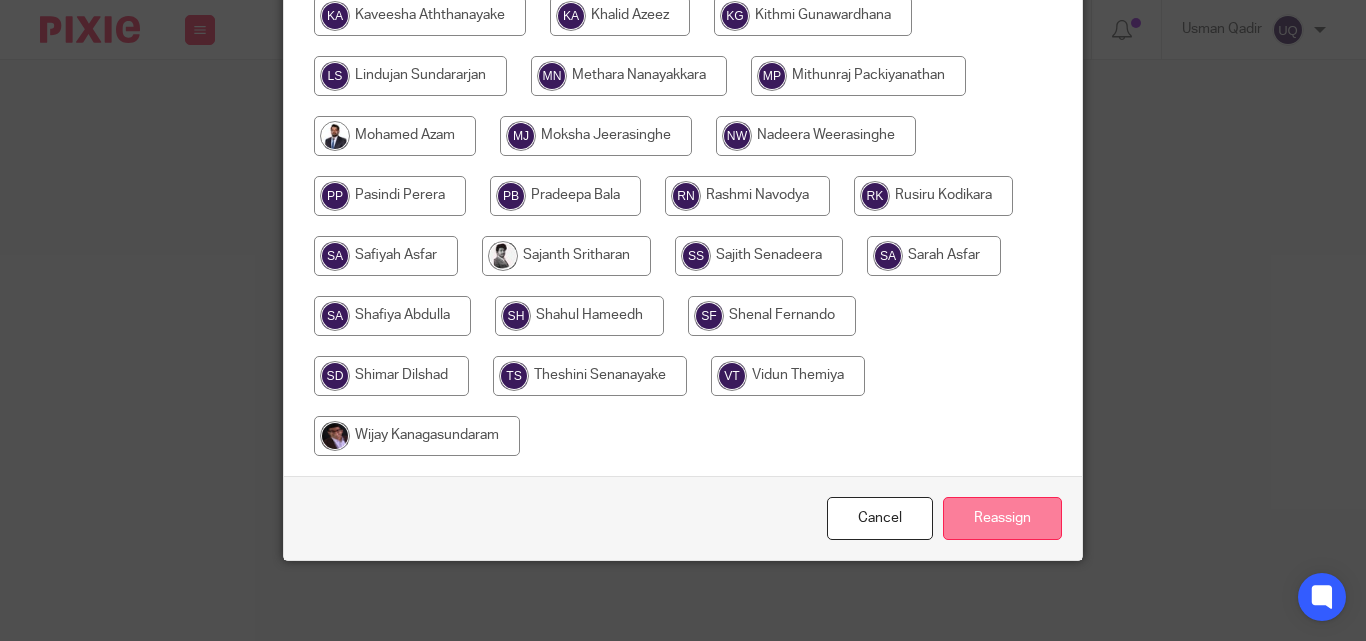 click on "Reassign" at bounding box center [1002, 518] 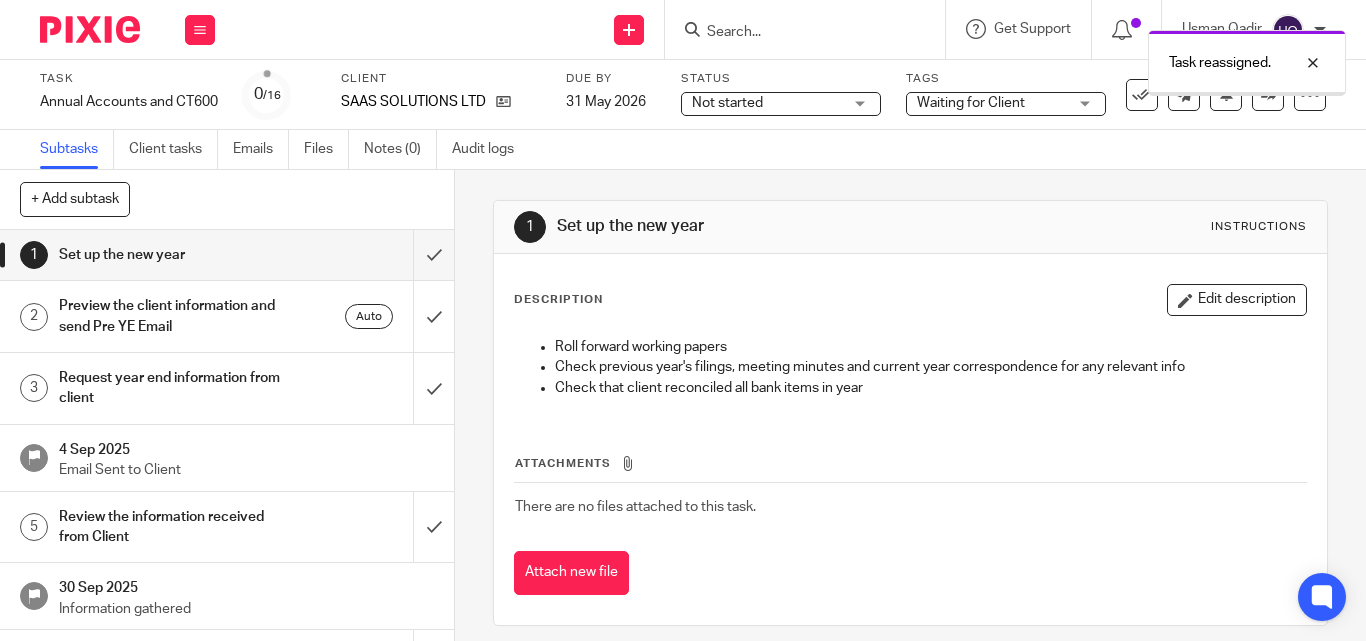 scroll, scrollTop: 0, scrollLeft: 0, axis: both 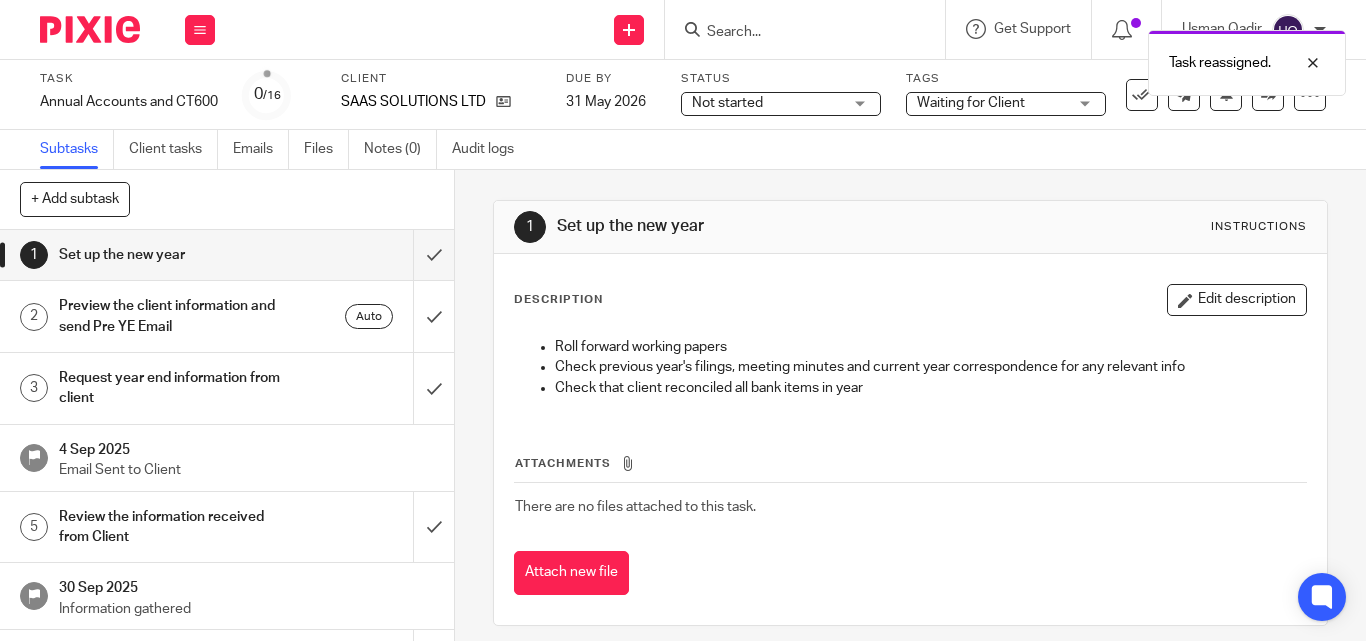 click on "Task reassigned." at bounding box center [1014, 58] 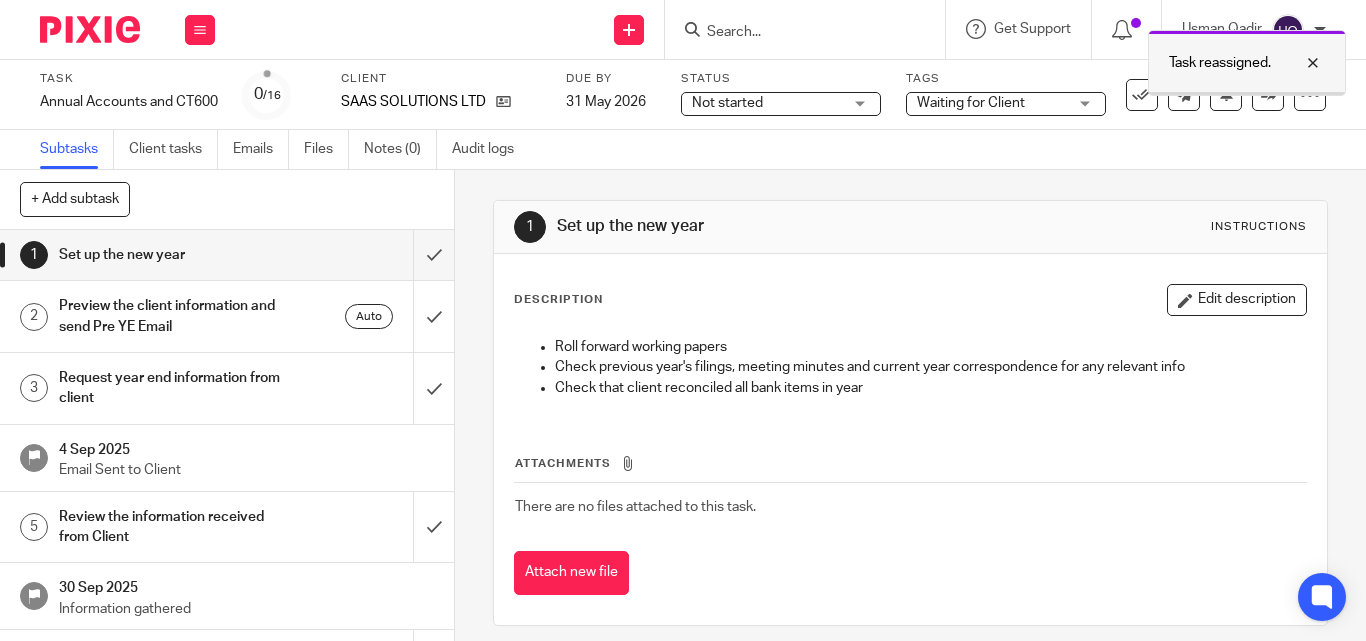 click at bounding box center (1298, 63) 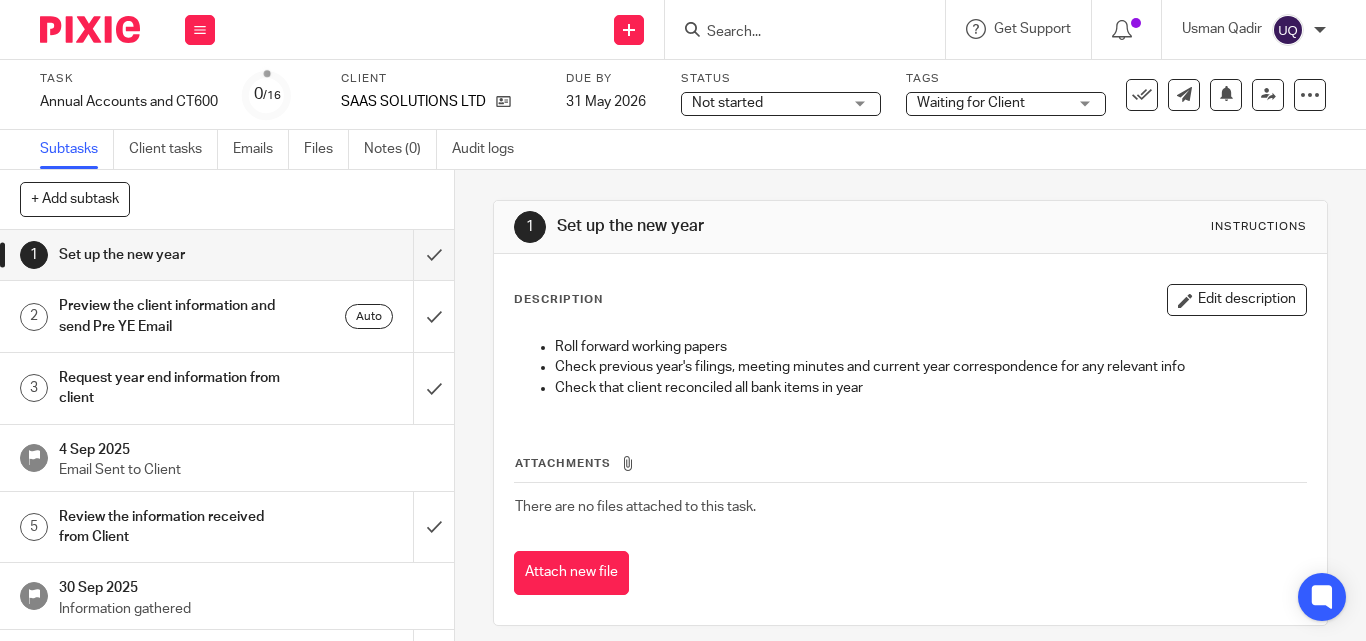 click at bounding box center (795, 33) 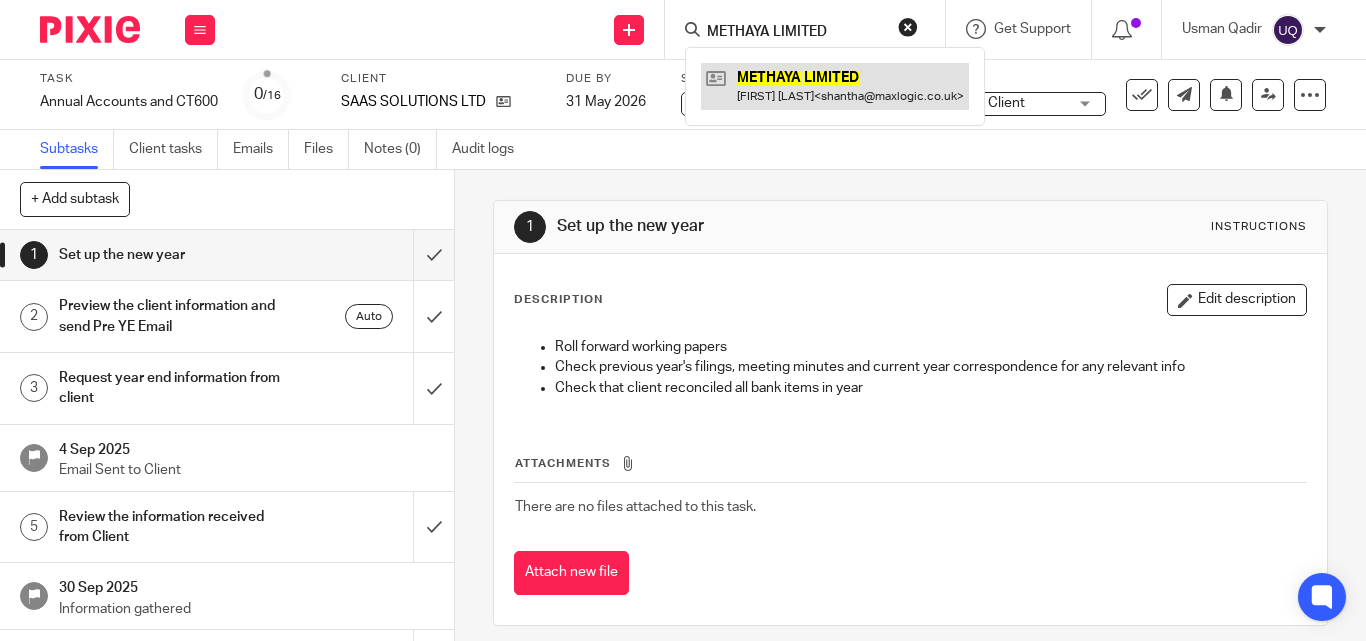 type on "METHAYA LIMITED" 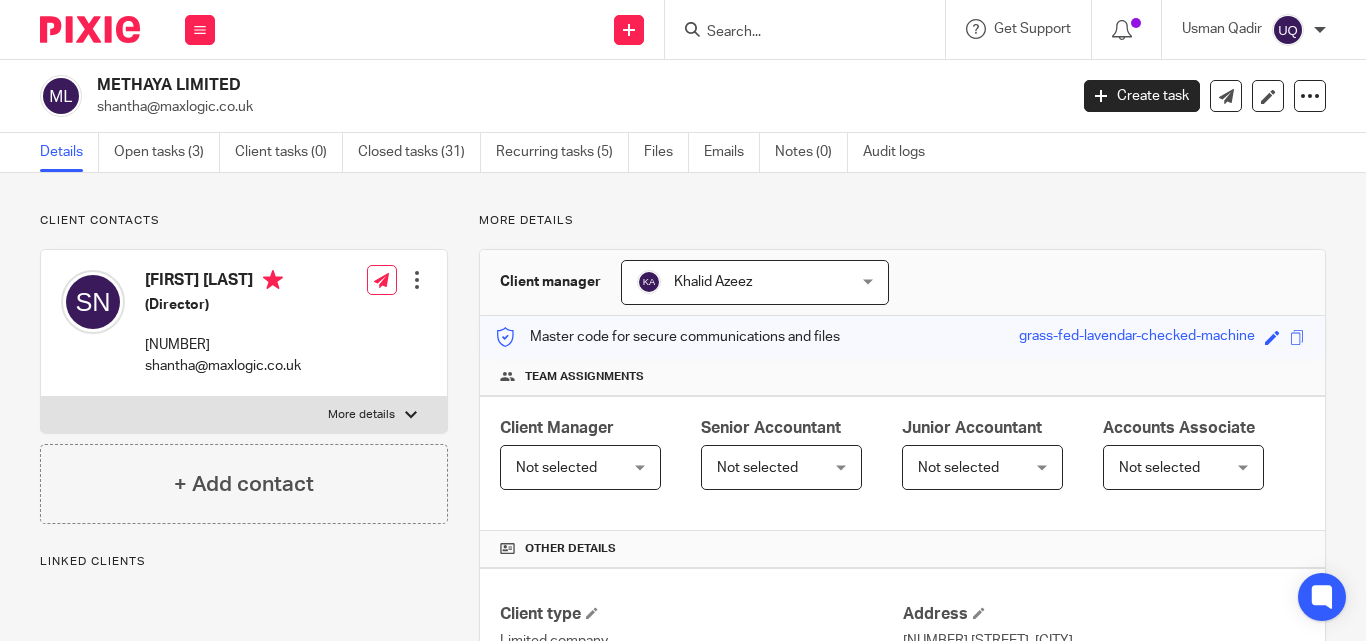 scroll, scrollTop: 0, scrollLeft: 0, axis: both 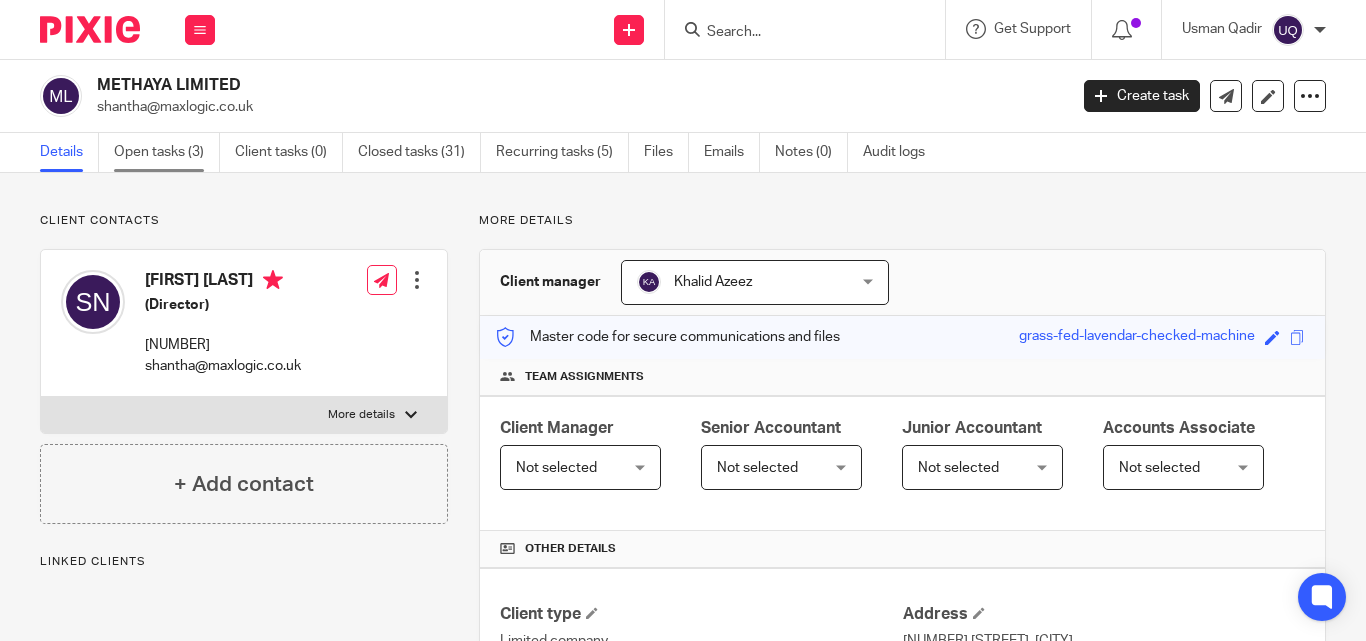 click on "Open tasks (3)" at bounding box center [167, 152] 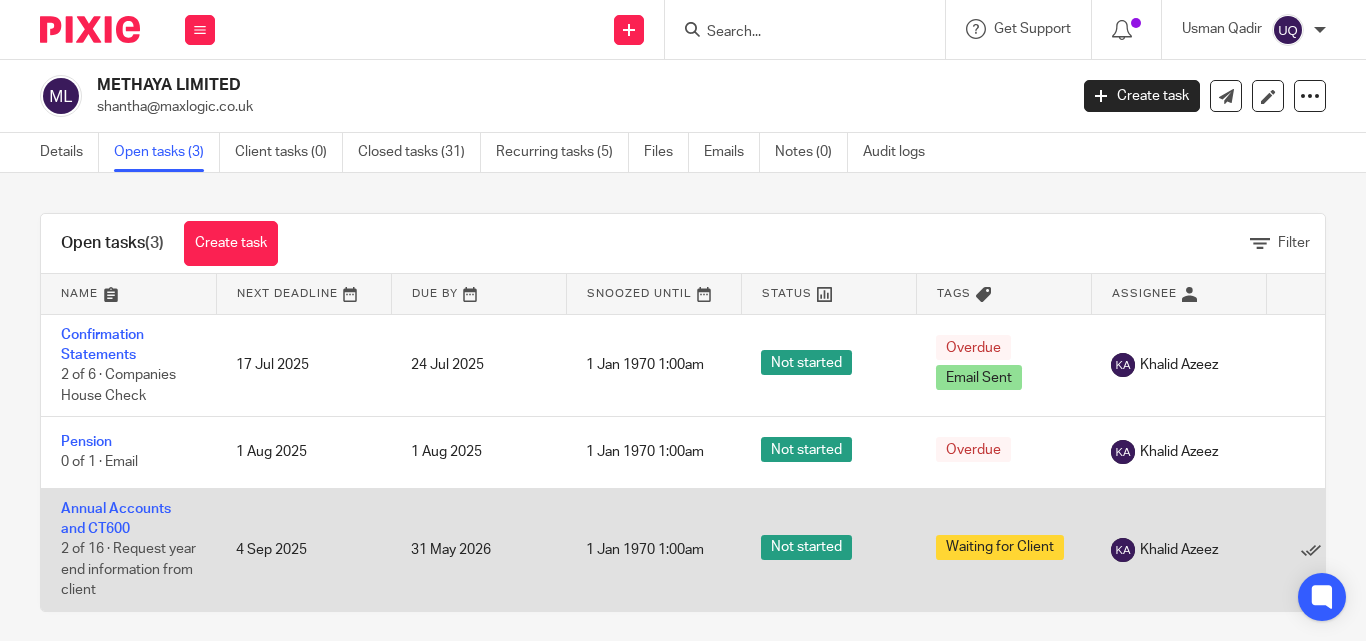 scroll, scrollTop: 0, scrollLeft: 0, axis: both 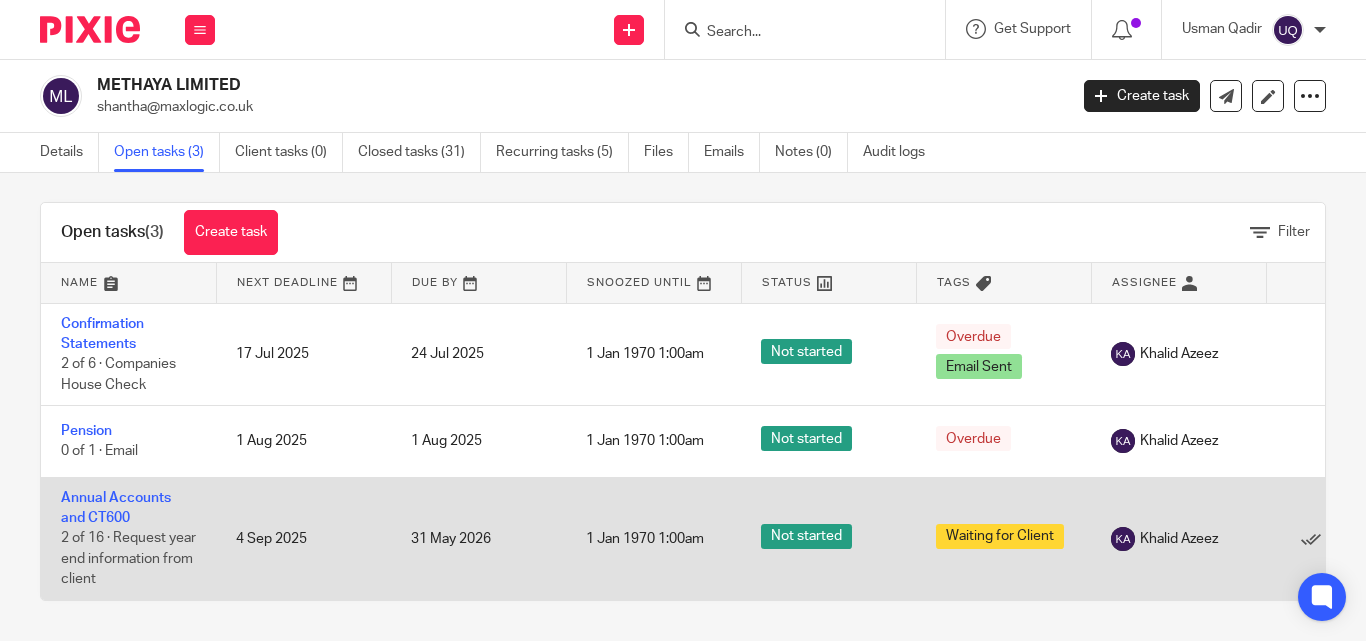 click on "Annual Accounts and CT600
2
of
16 ·
Request year end information from client" at bounding box center (128, 538) 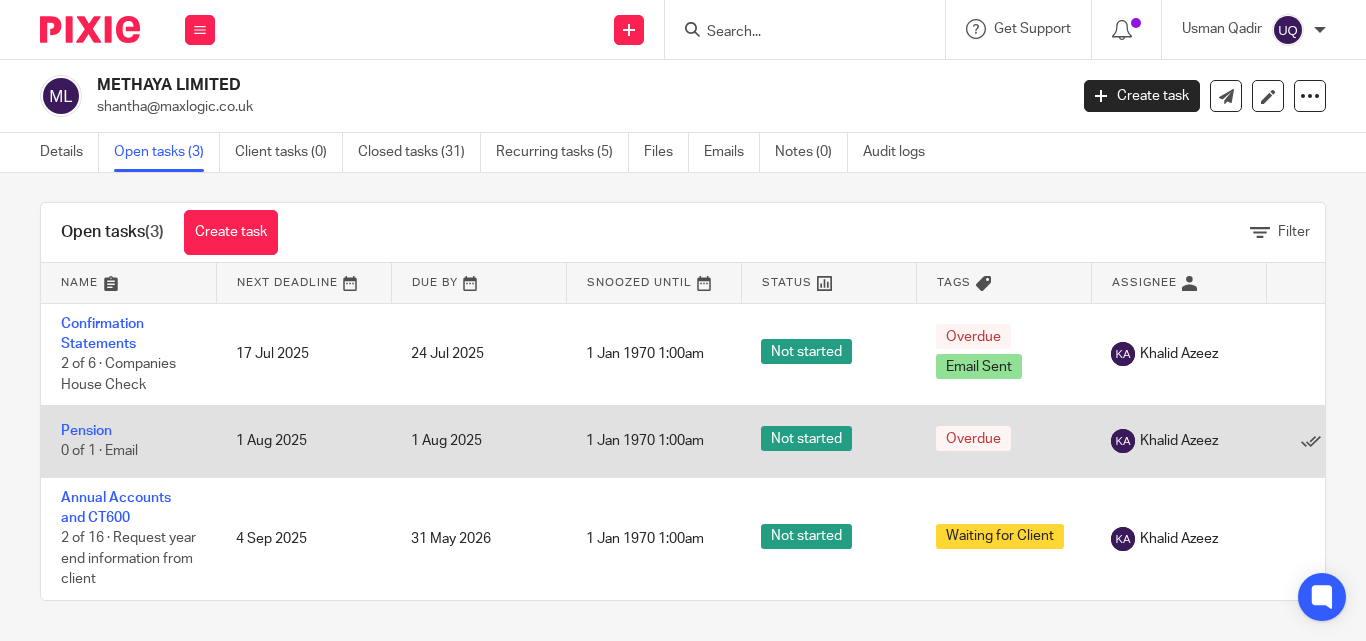 scroll, scrollTop: 26, scrollLeft: 0, axis: vertical 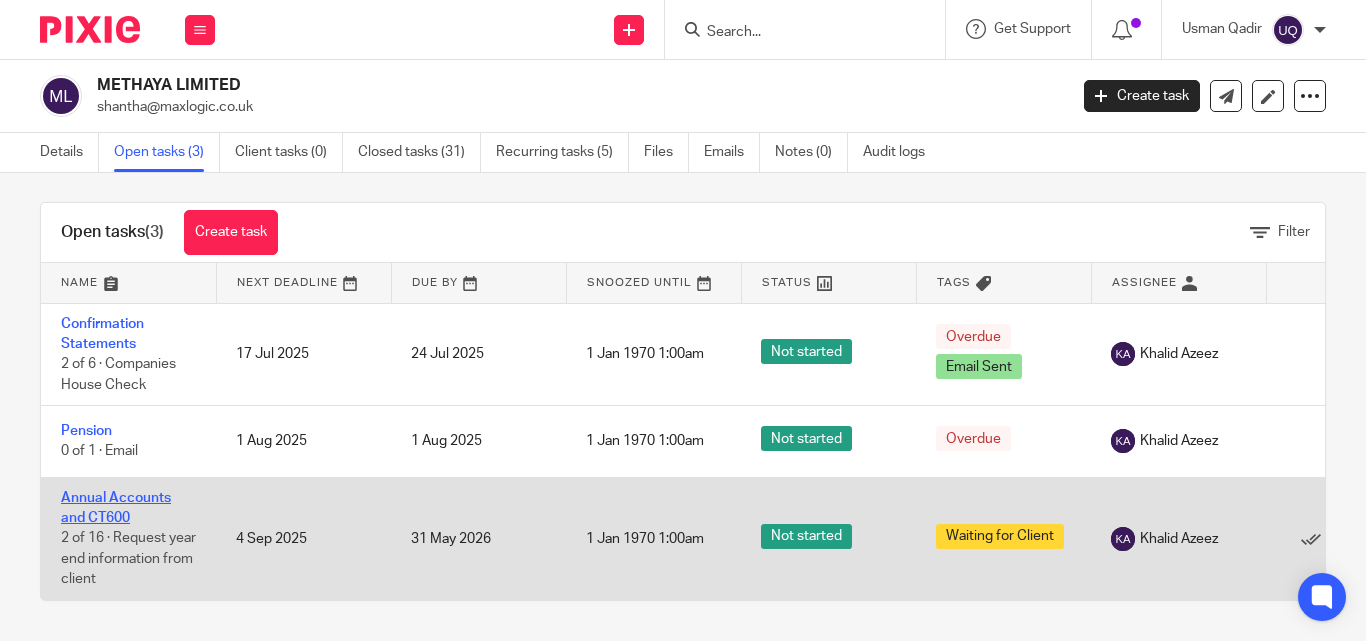 click on "Annual Accounts and CT600" at bounding box center (116, 508) 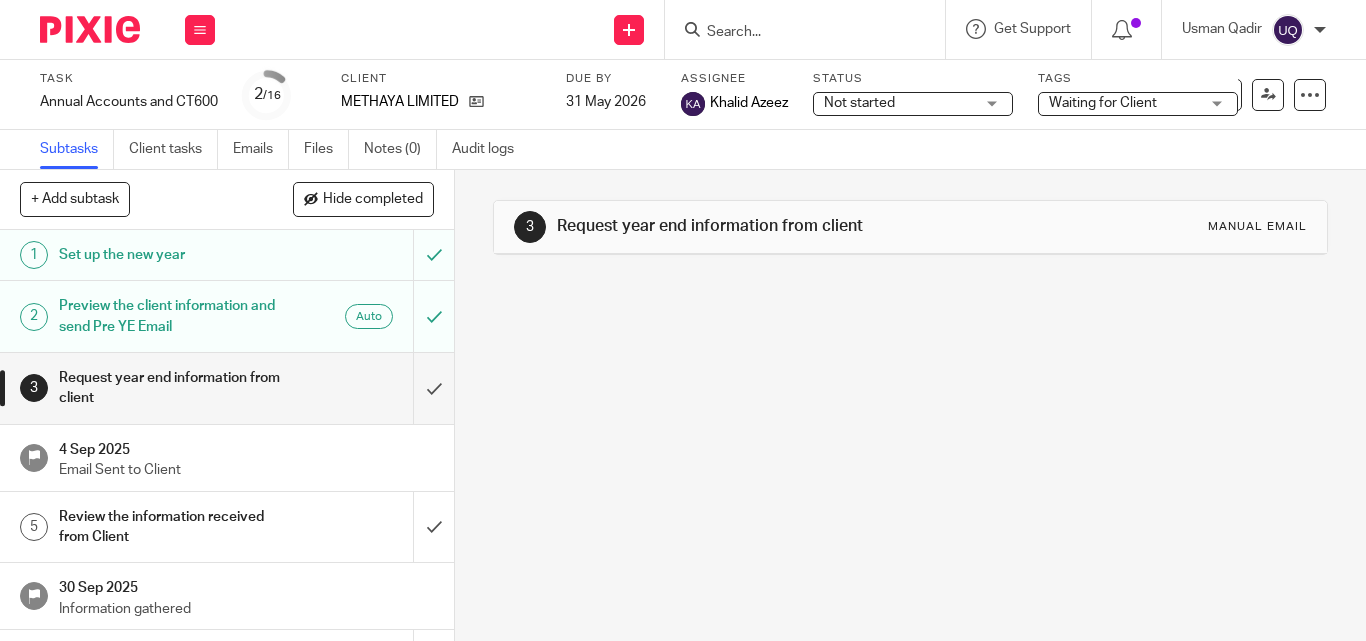 scroll, scrollTop: 0, scrollLeft: 0, axis: both 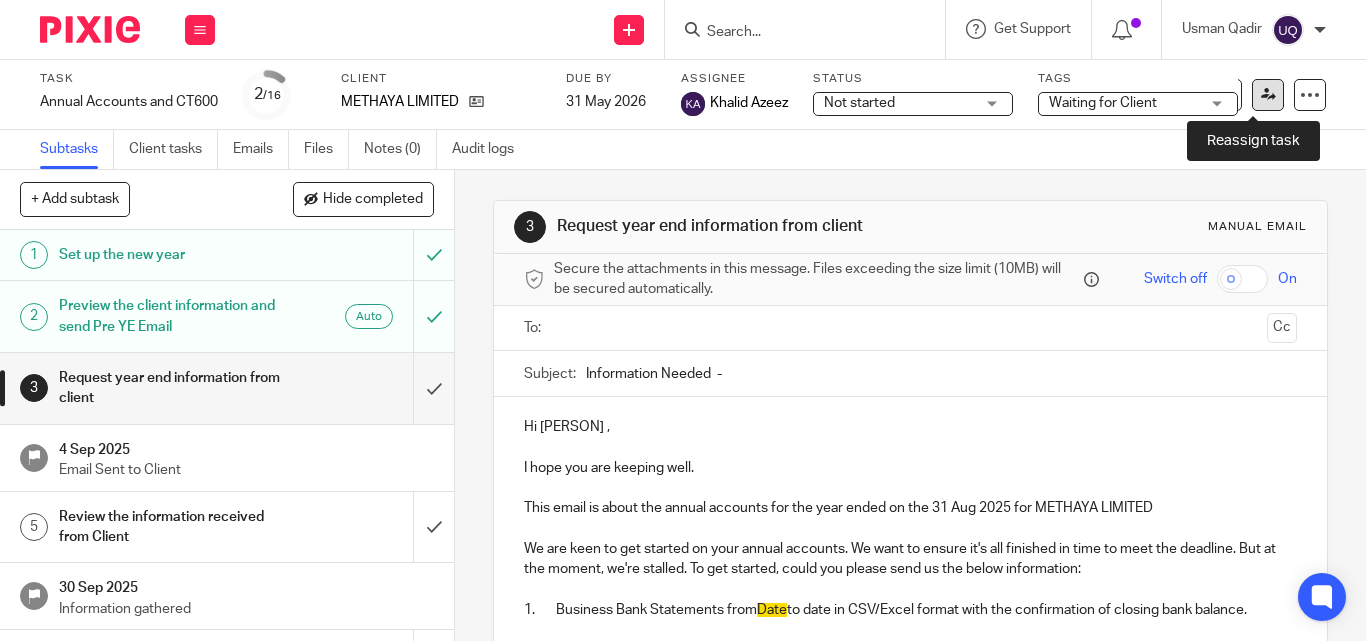 click at bounding box center (1268, 94) 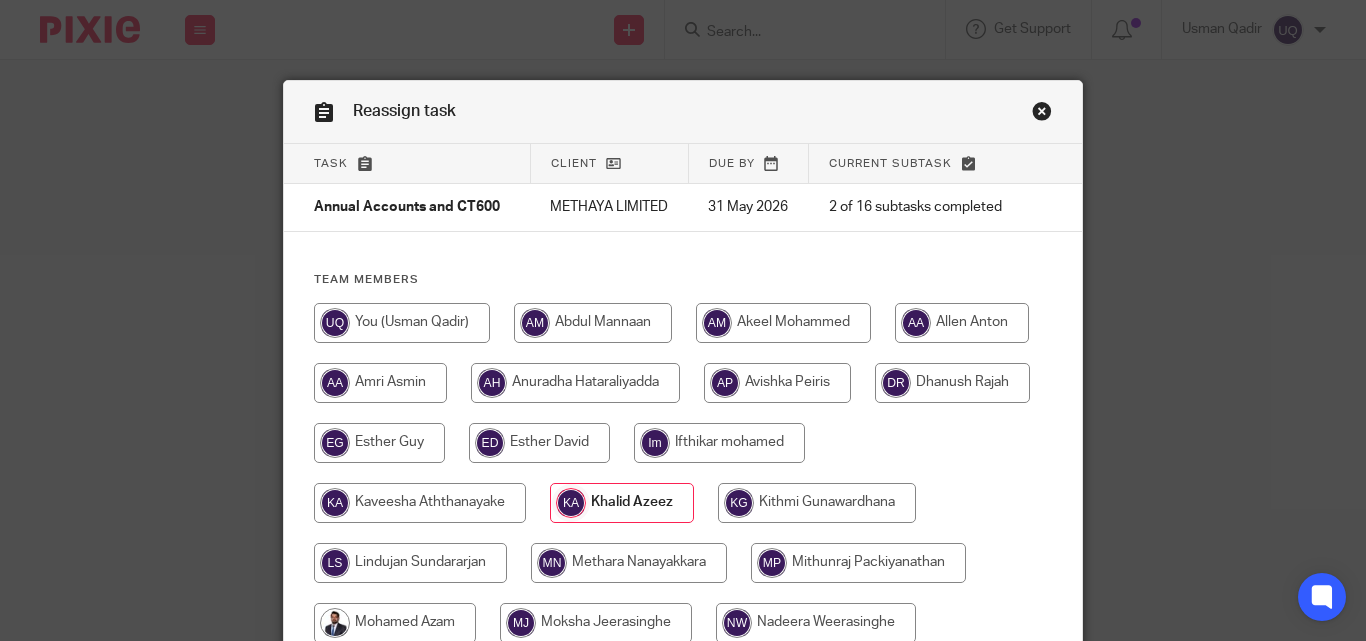 scroll, scrollTop: 0, scrollLeft: 0, axis: both 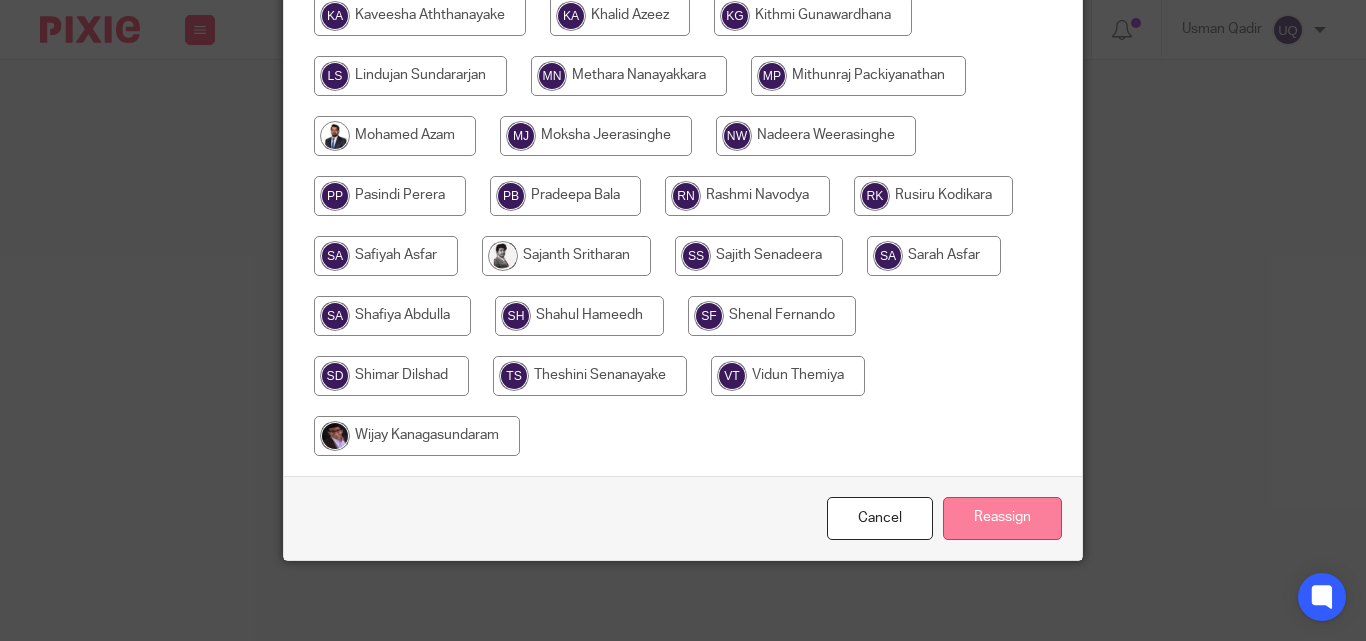 click on "Reassign" at bounding box center (1002, 518) 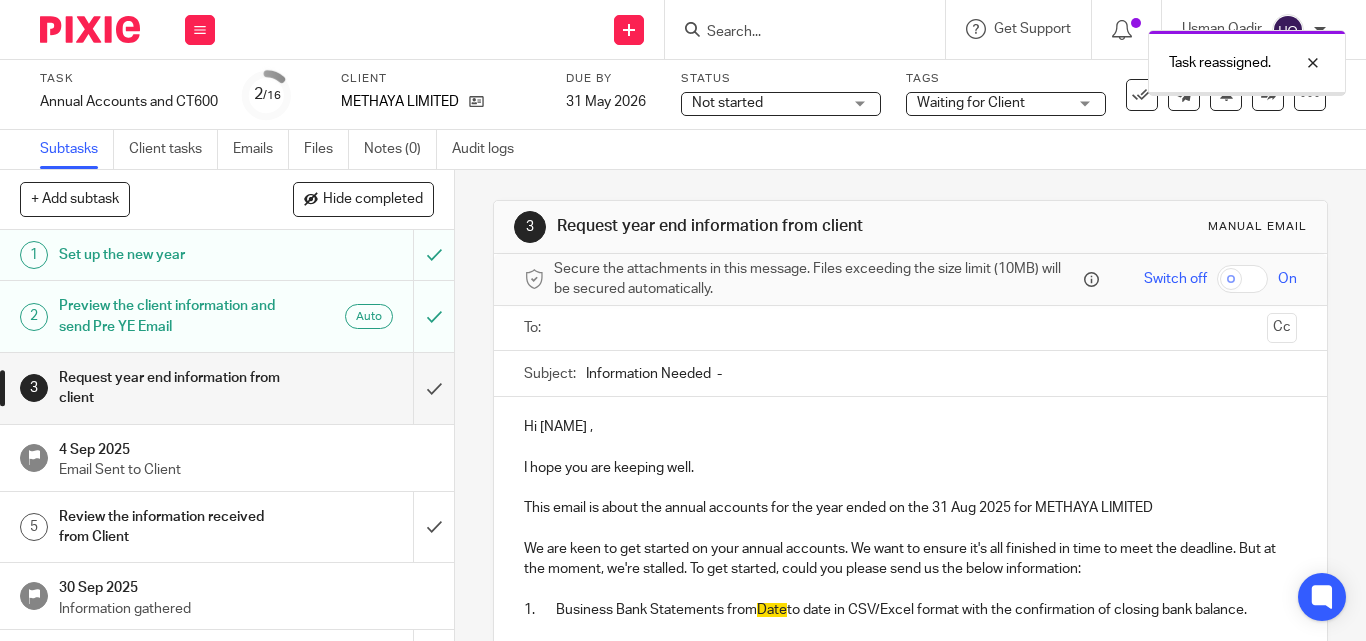 scroll, scrollTop: 0, scrollLeft: 0, axis: both 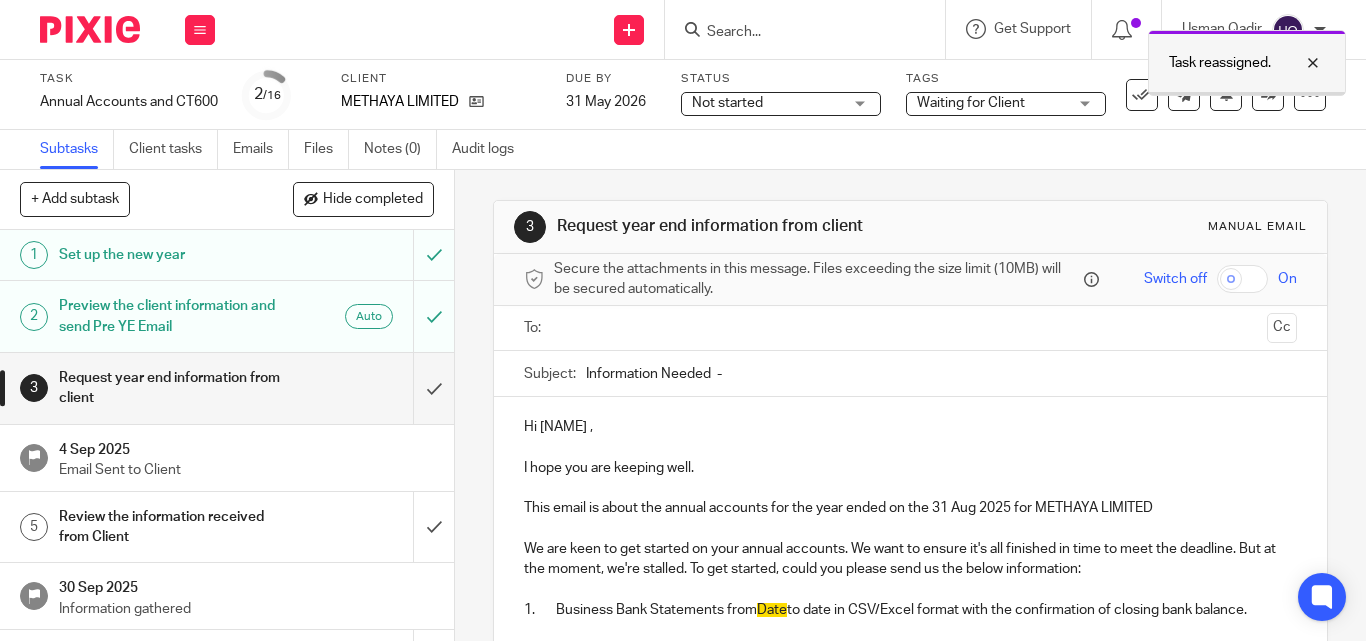 click at bounding box center [1298, 63] 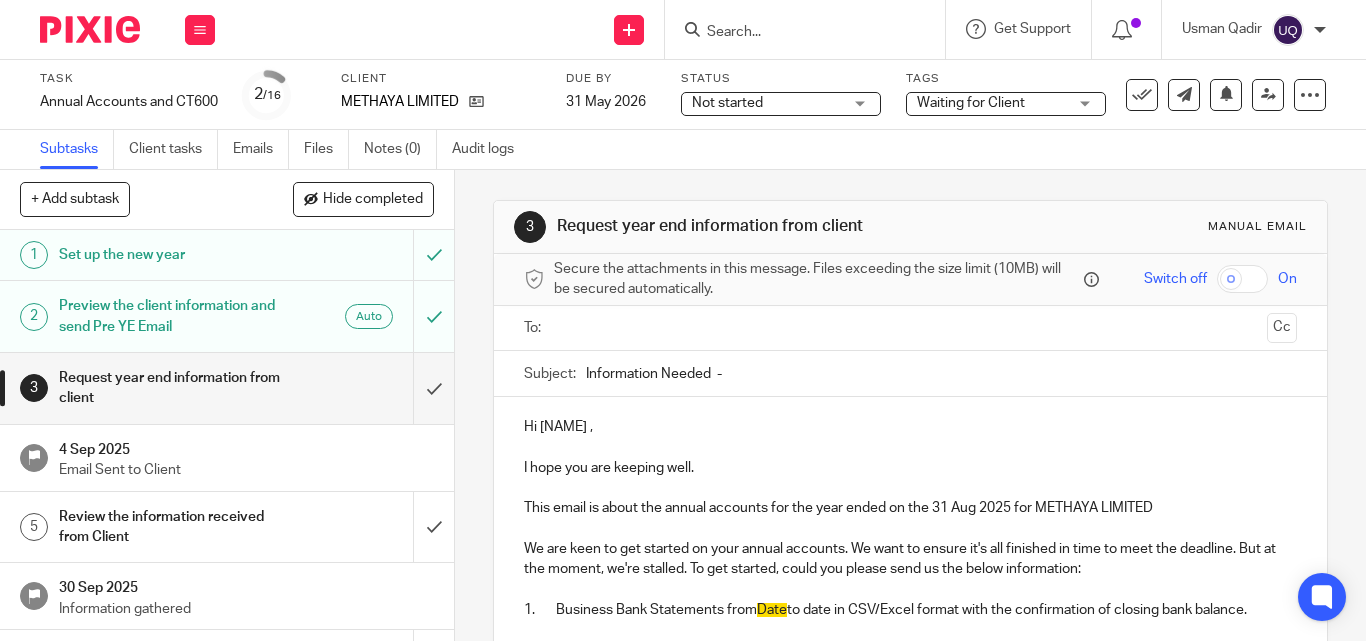 click at bounding box center [795, 33] 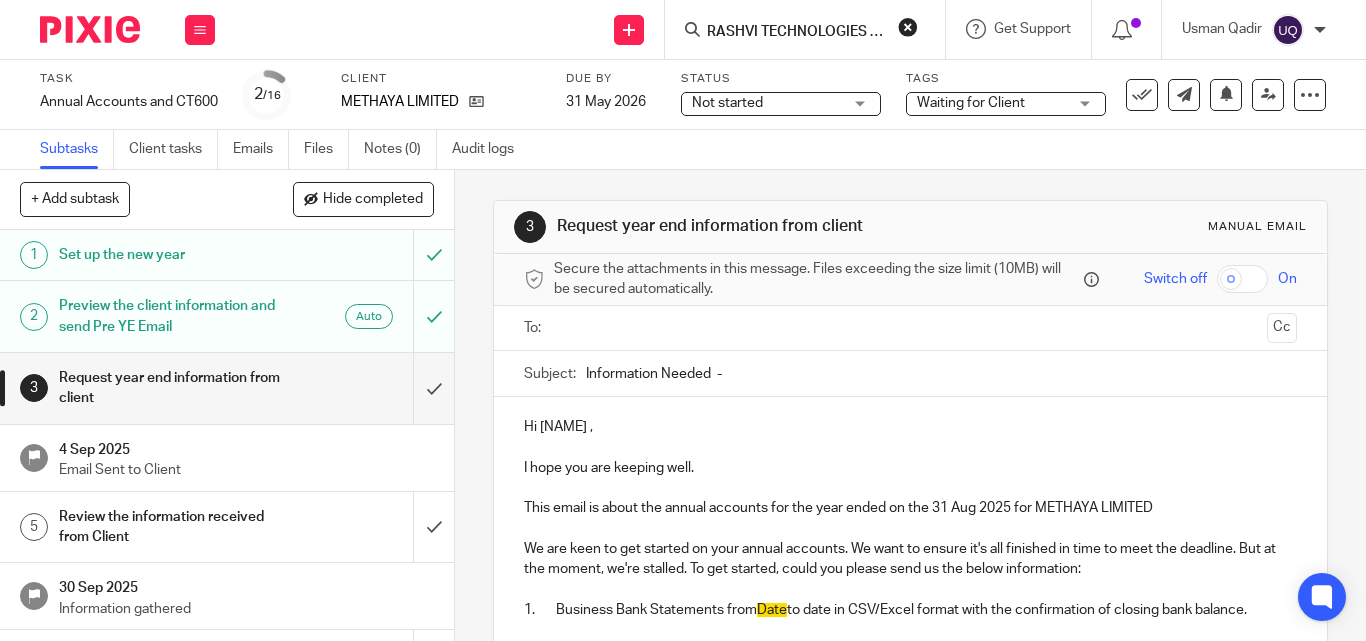 scroll, scrollTop: 0, scrollLeft: 11, axis: horizontal 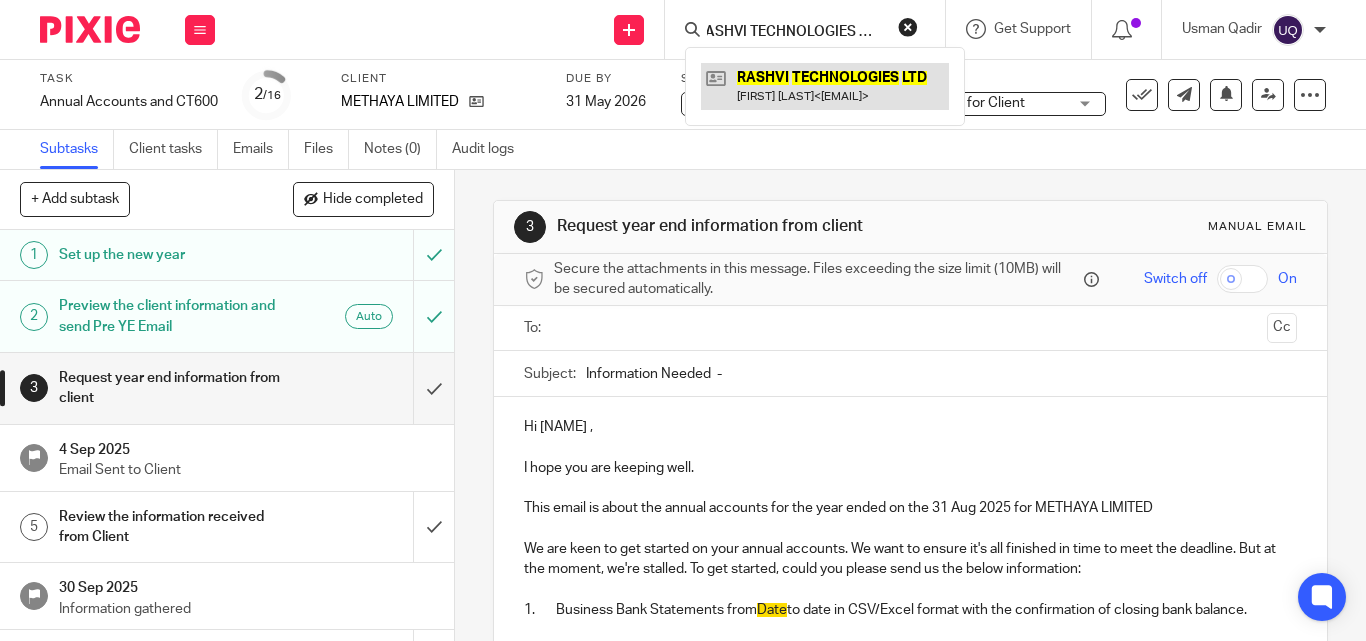 type on "RASHVI TECHNOLOGIES LTD" 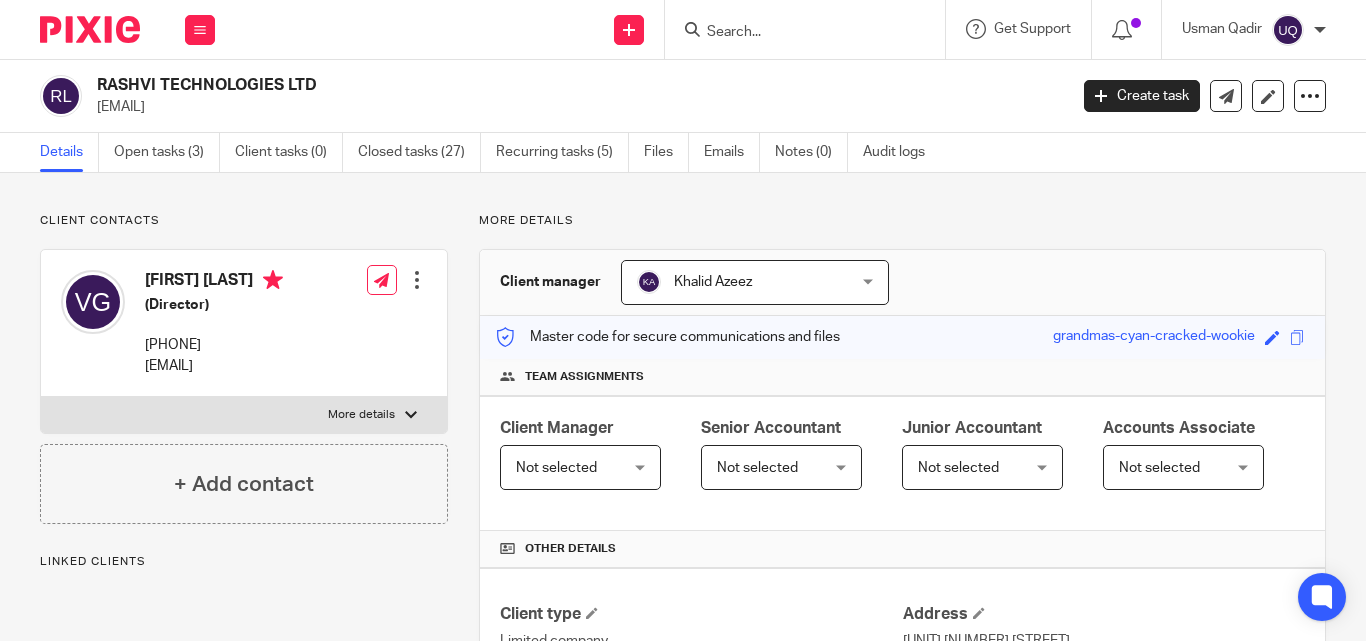 scroll, scrollTop: 0, scrollLeft: 0, axis: both 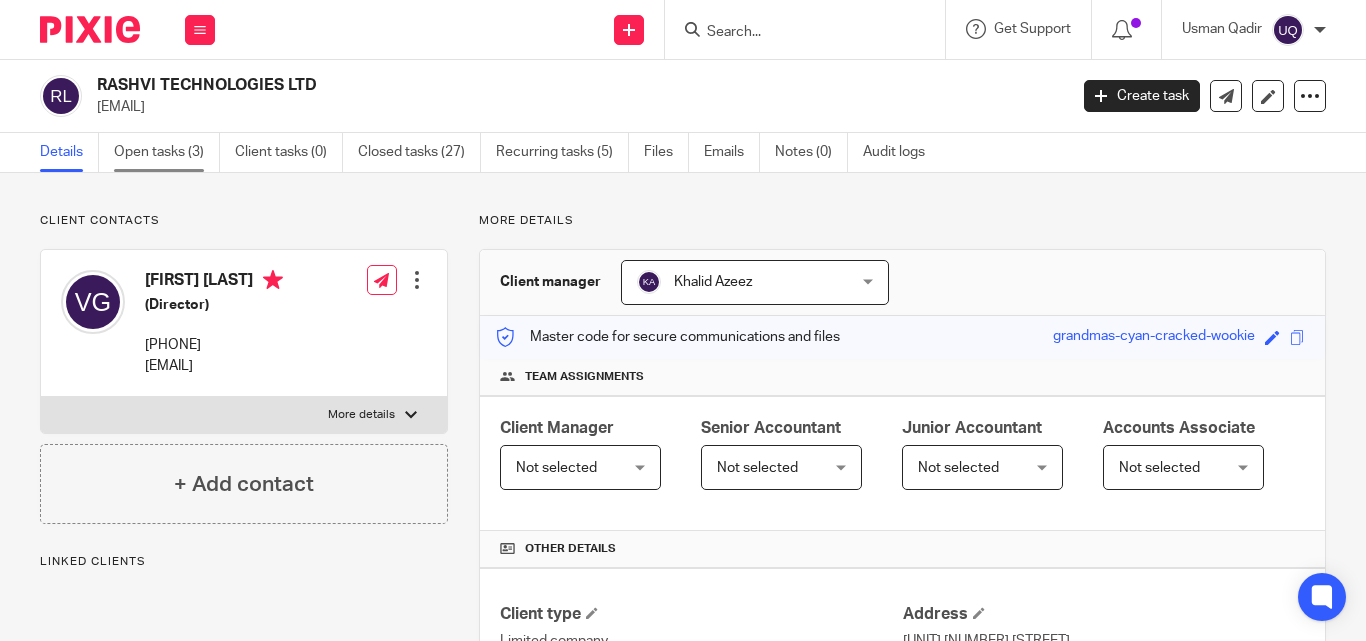 click on "Open tasks (3)" at bounding box center (167, 152) 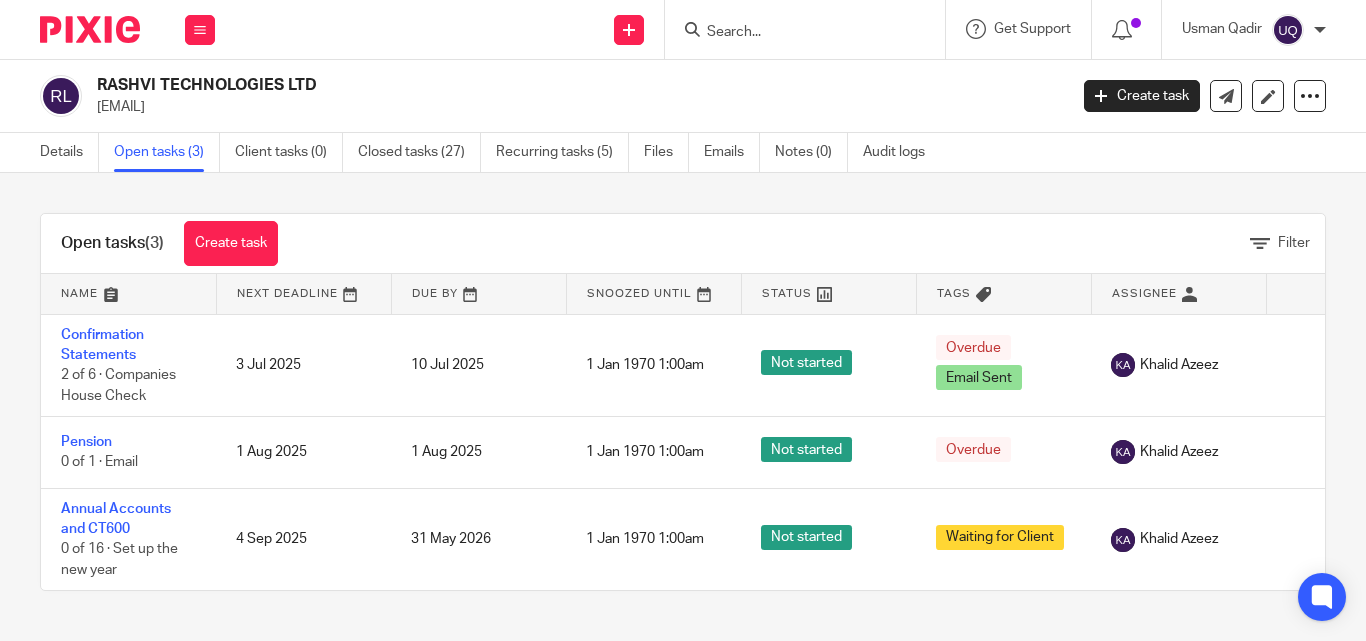 scroll, scrollTop: 0, scrollLeft: 0, axis: both 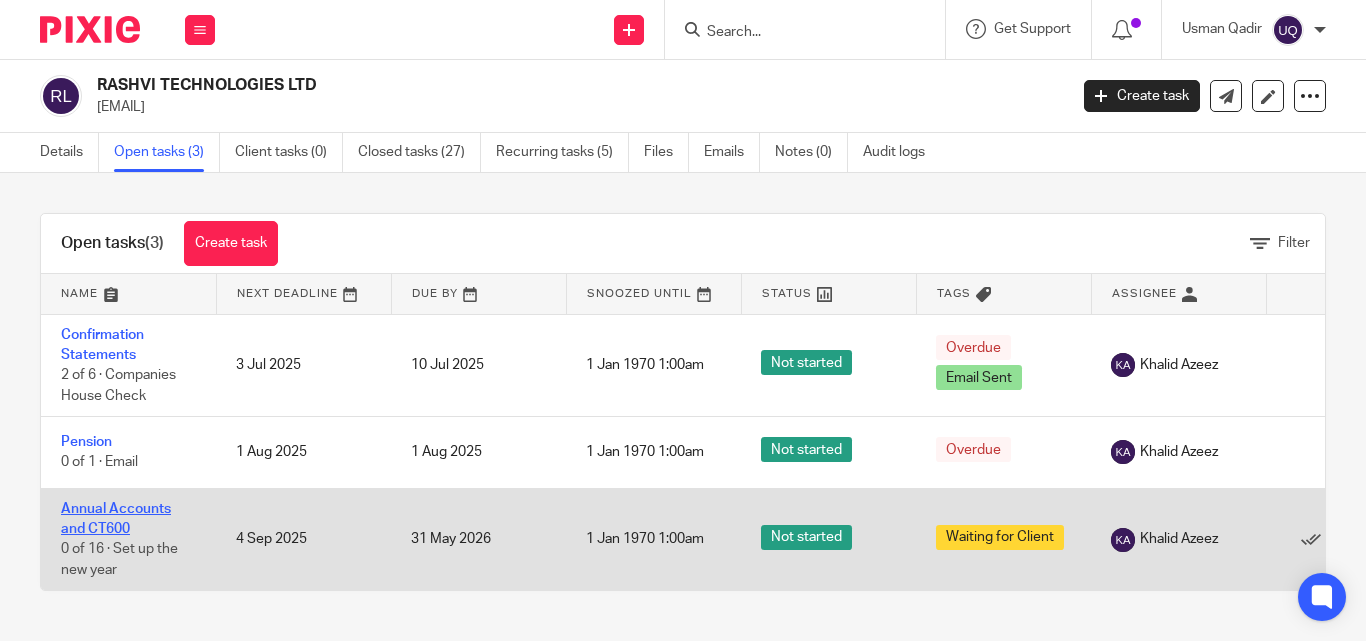 click on "Annual Accounts and CT600" at bounding box center (116, 519) 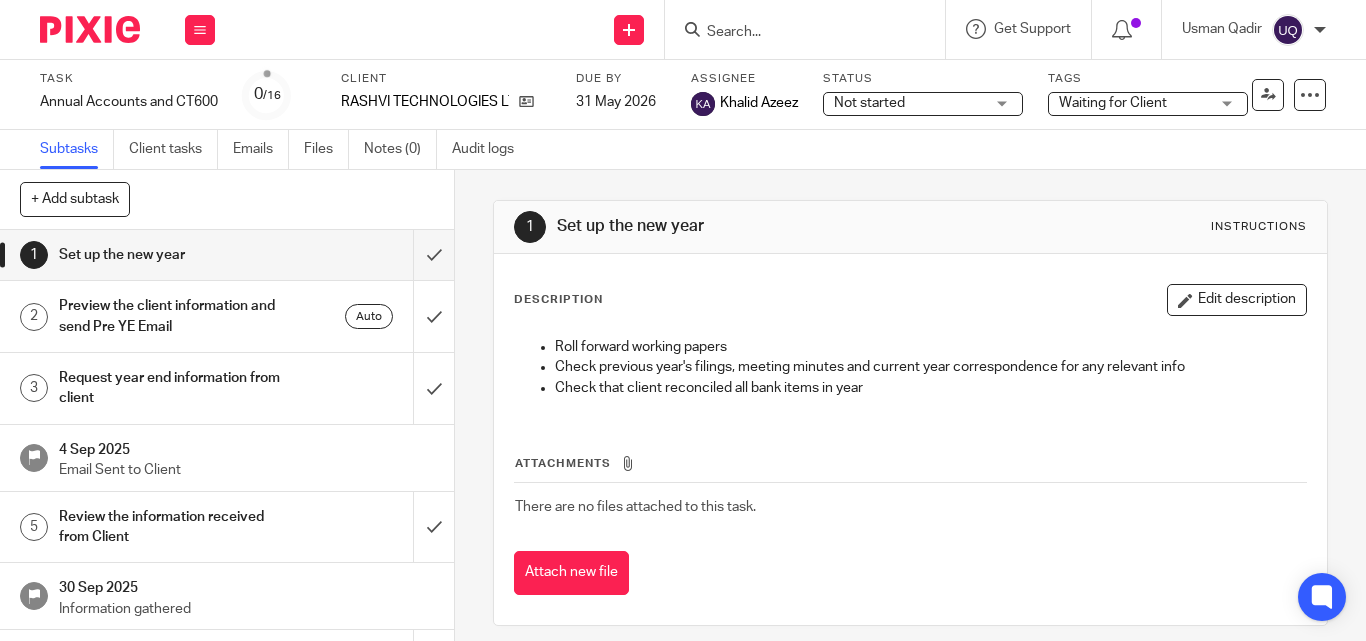scroll, scrollTop: 0, scrollLeft: 0, axis: both 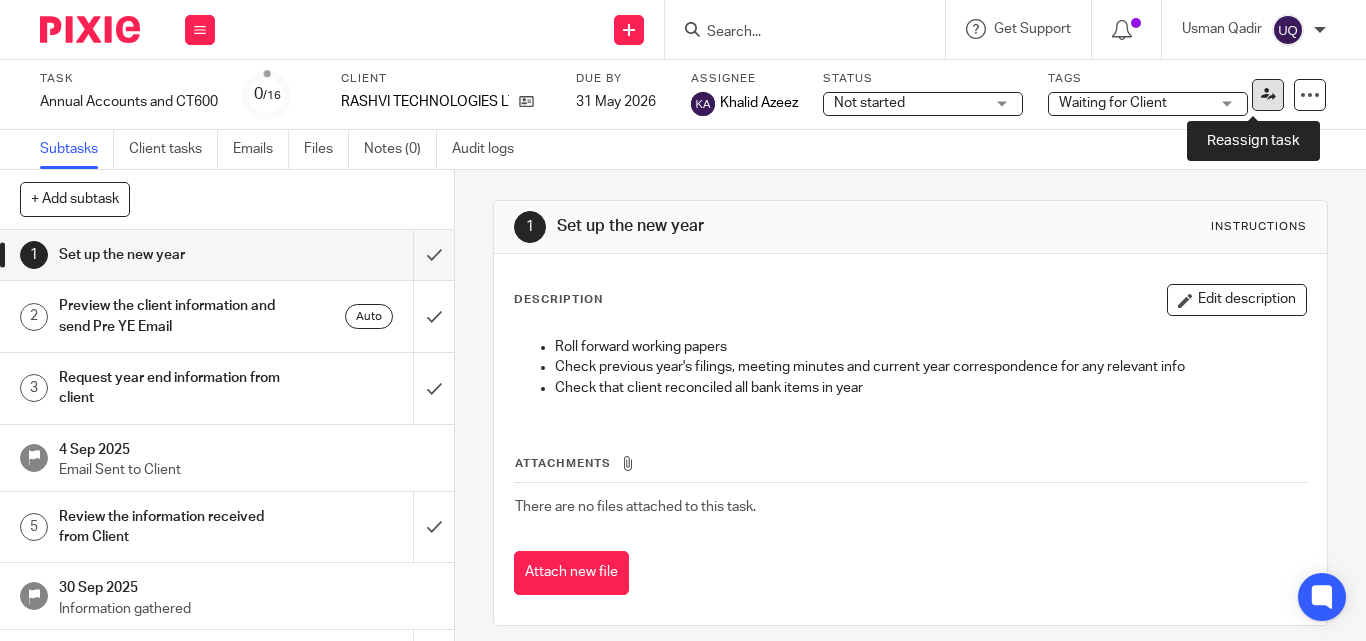 click at bounding box center (1268, 95) 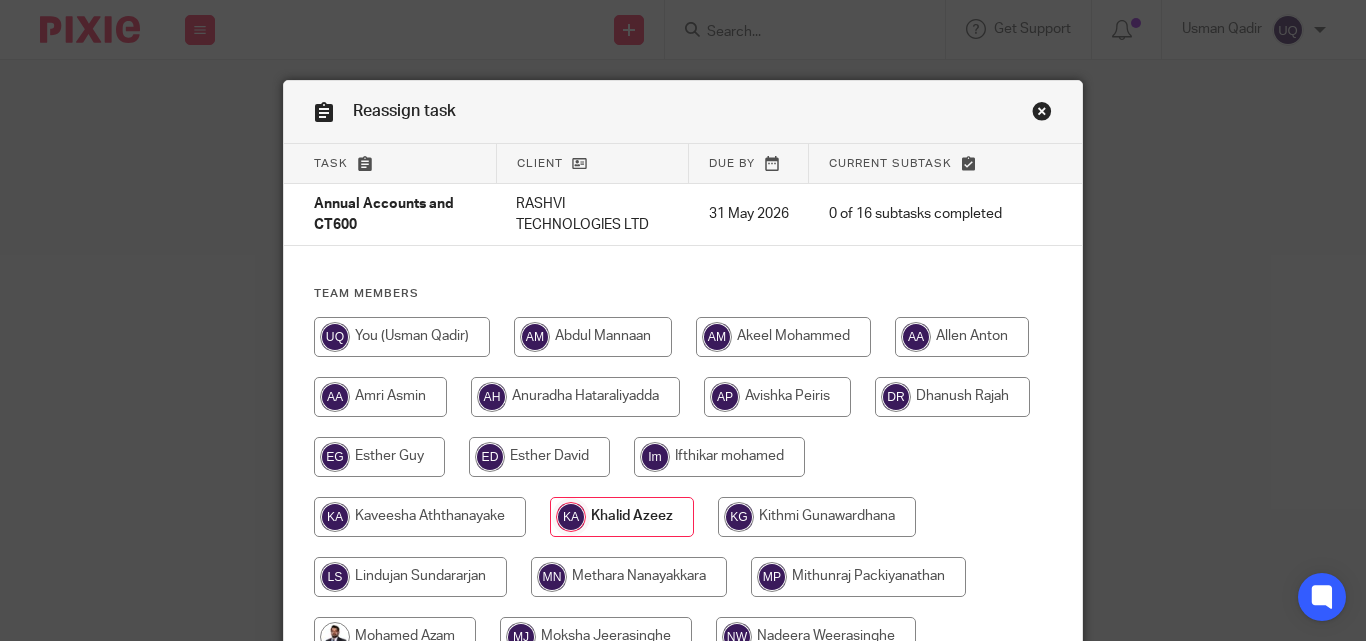 scroll, scrollTop: 0, scrollLeft: 0, axis: both 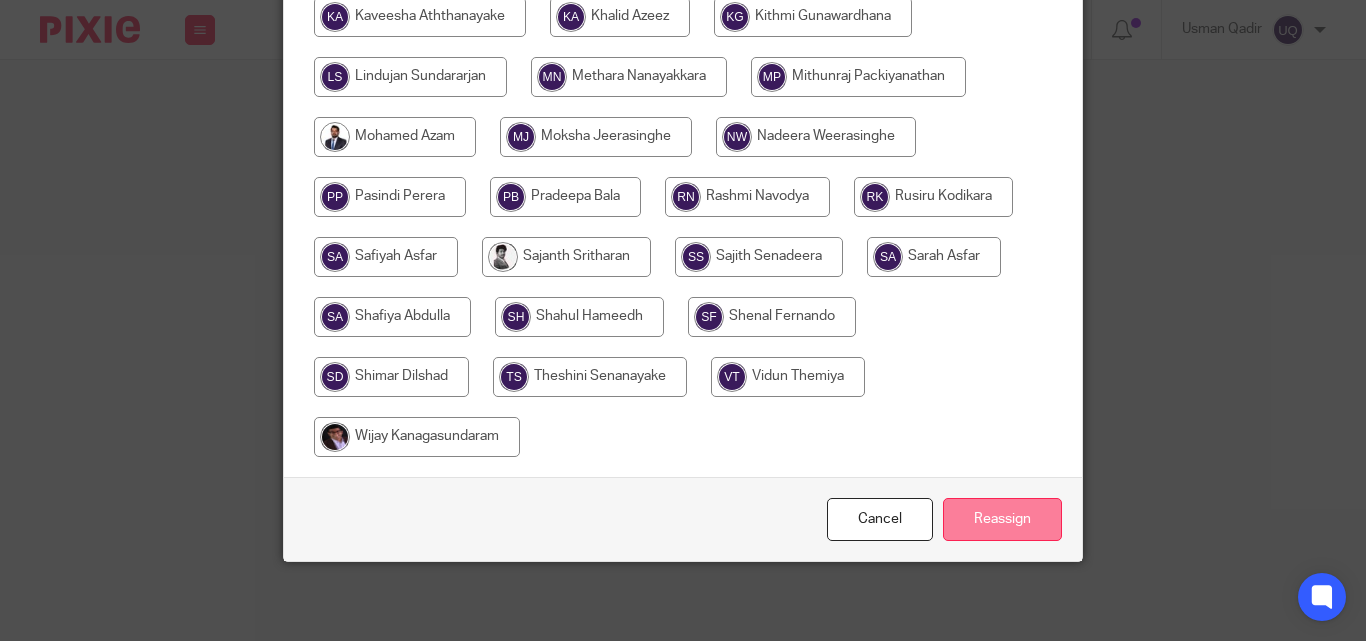 click on "Reassign" at bounding box center [1002, 519] 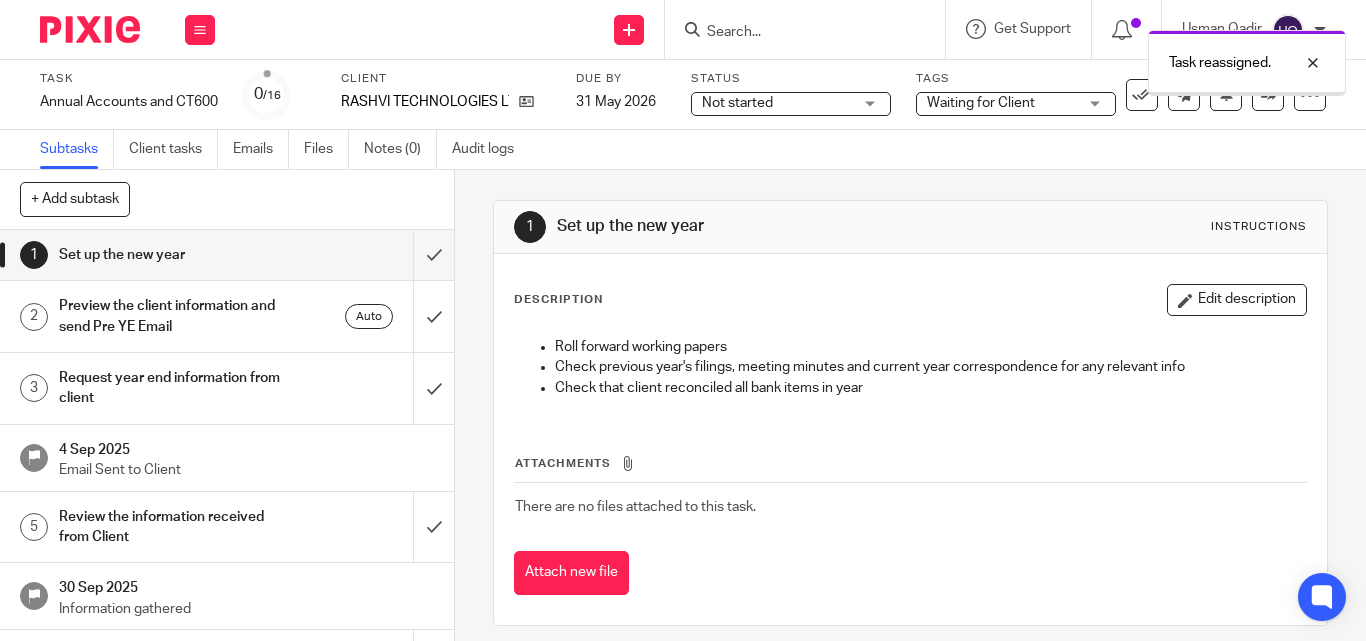 scroll, scrollTop: 0, scrollLeft: 0, axis: both 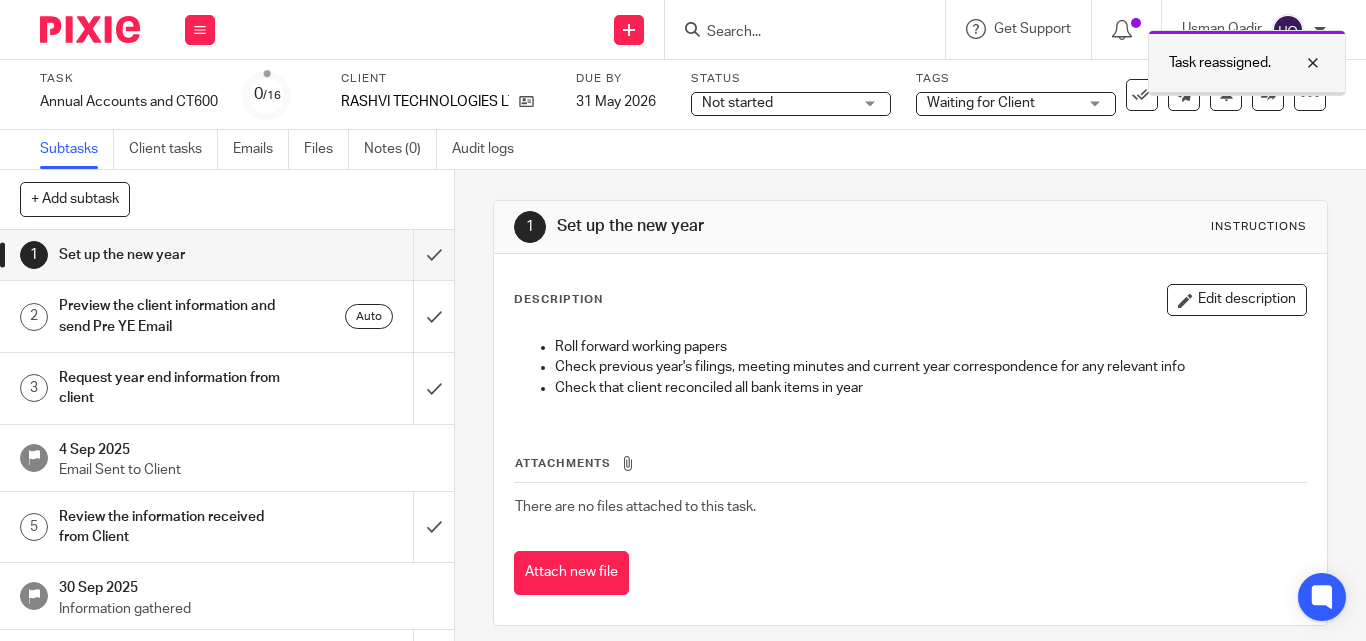 click at bounding box center (1298, 63) 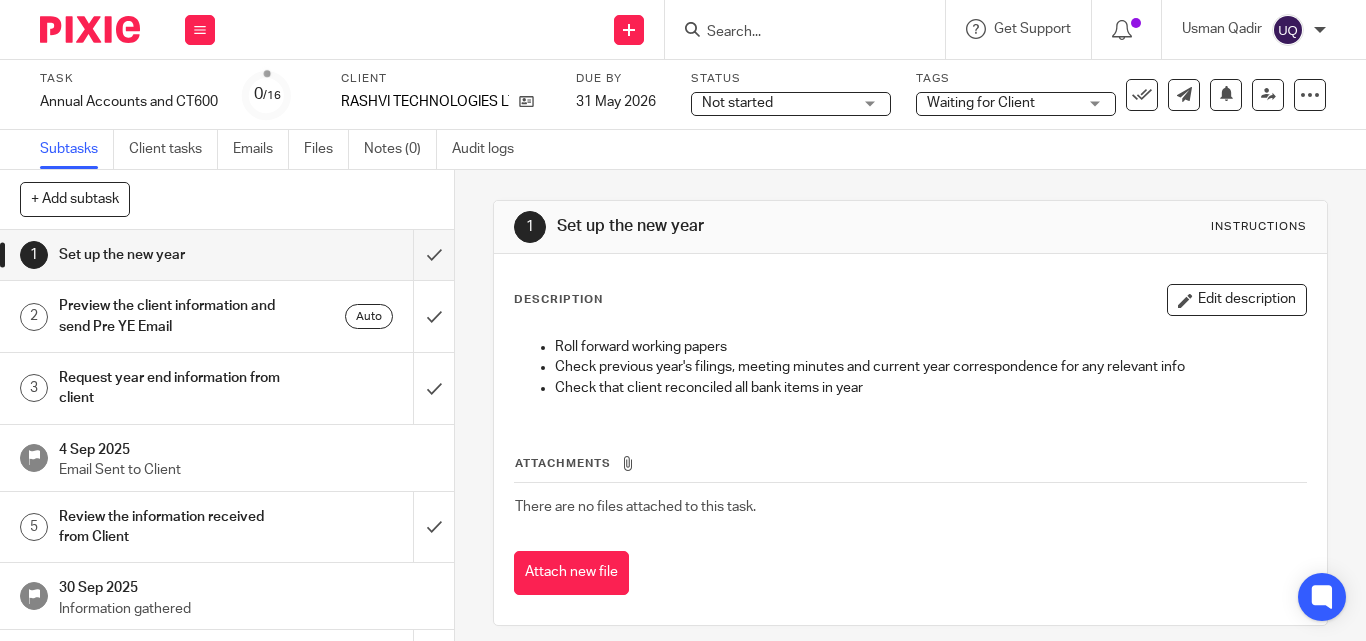 click at bounding box center (795, 33) 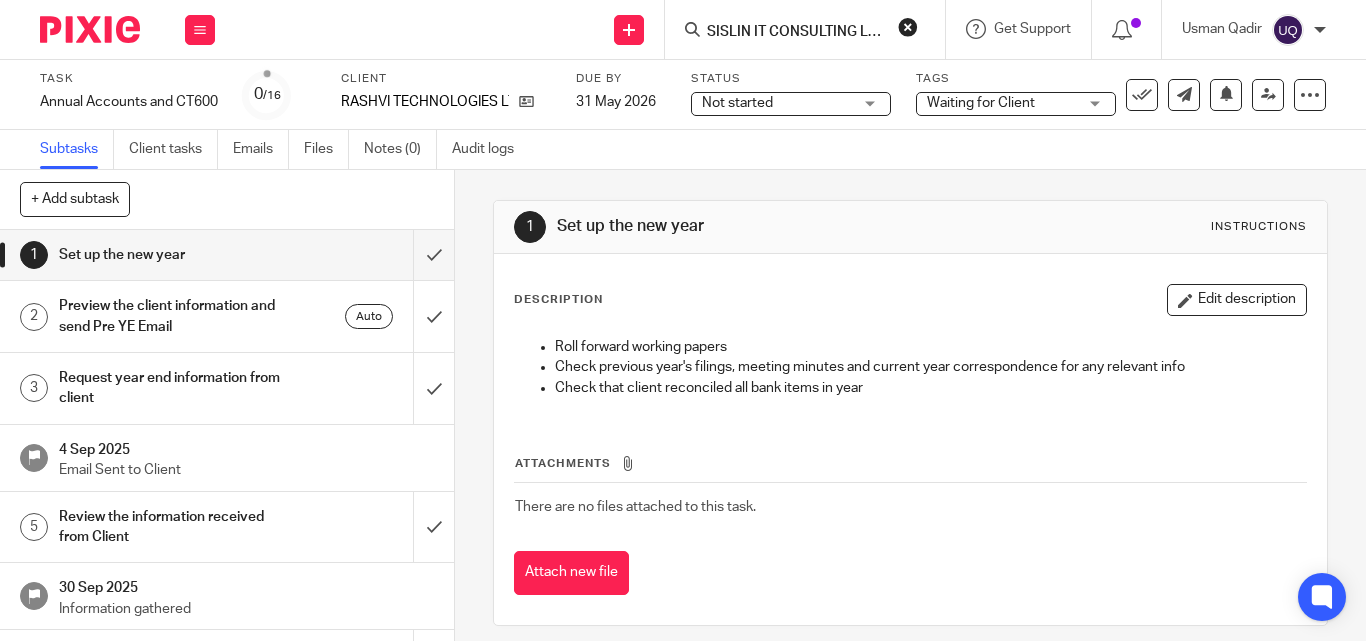 scroll, scrollTop: 0, scrollLeft: 30, axis: horizontal 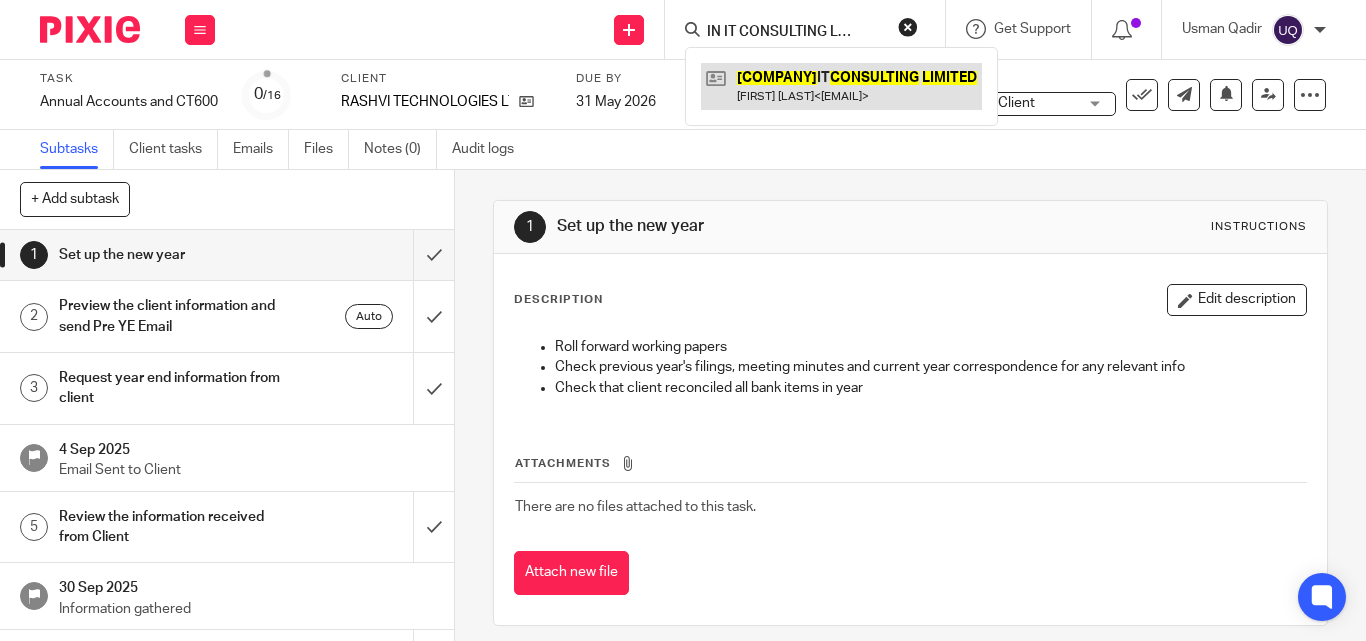 type on "SISLIN IT CONSULTING LIMITED" 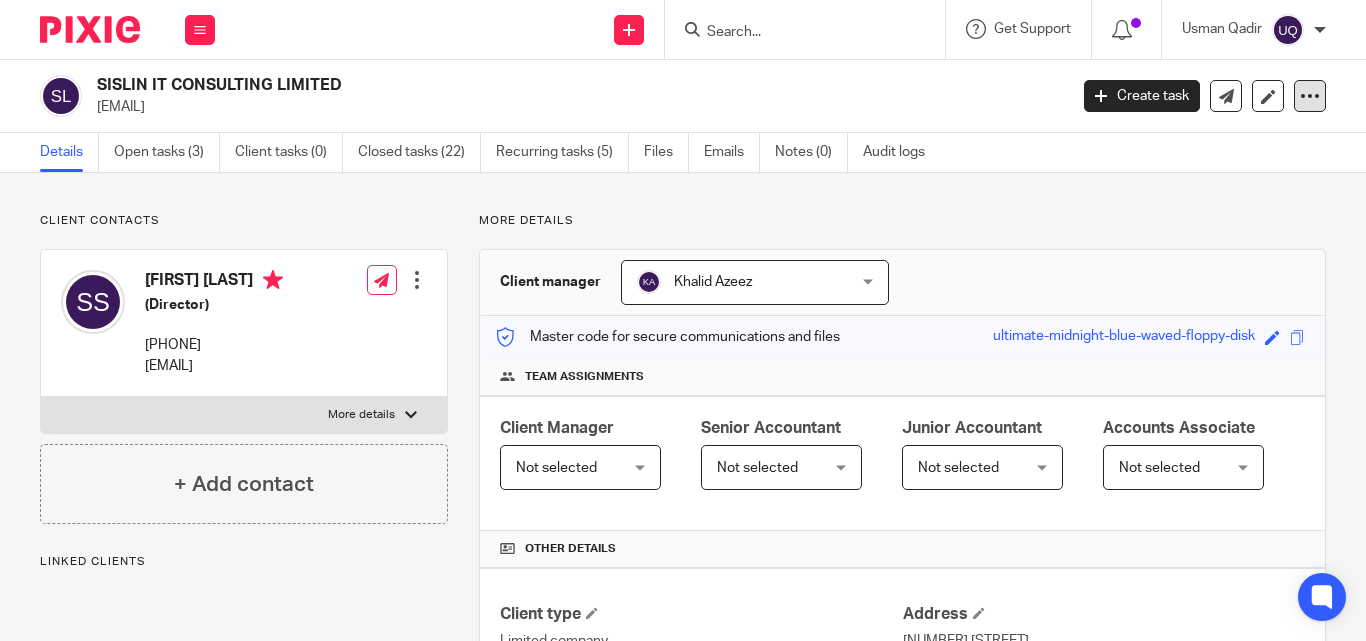 scroll, scrollTop: 0, scrollLeft: 0, axis: both 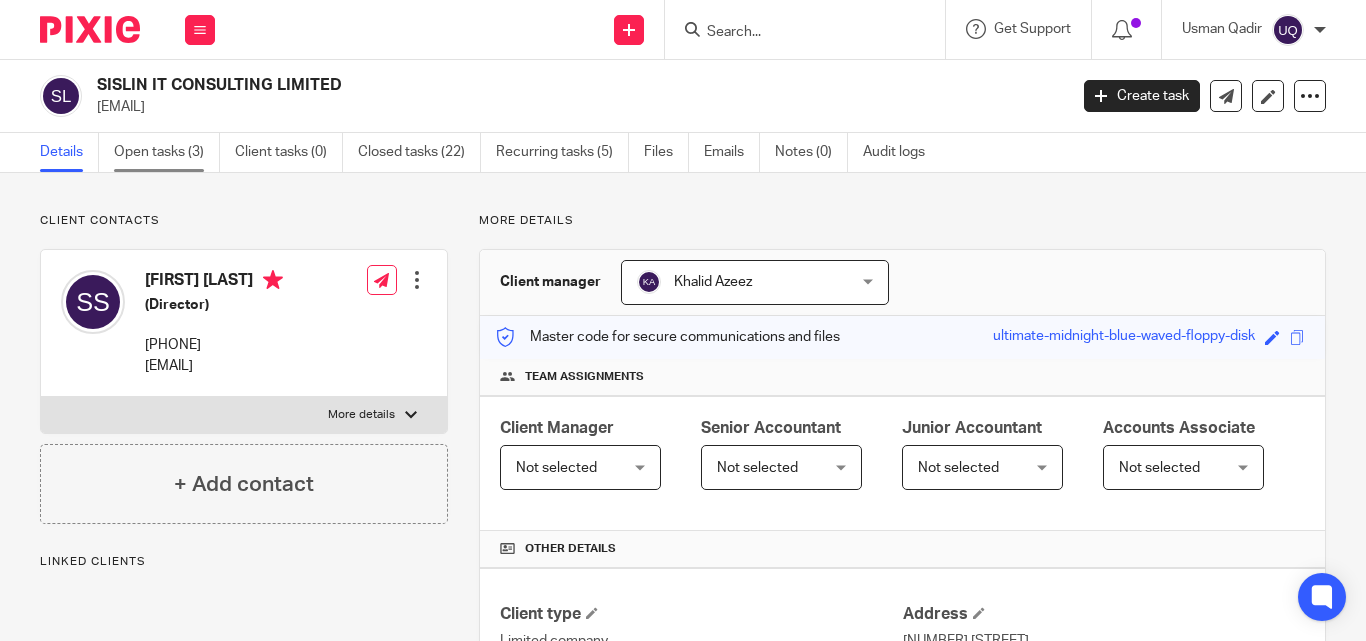 click on "Open tasks (3)" at bounding box center (167, 152) 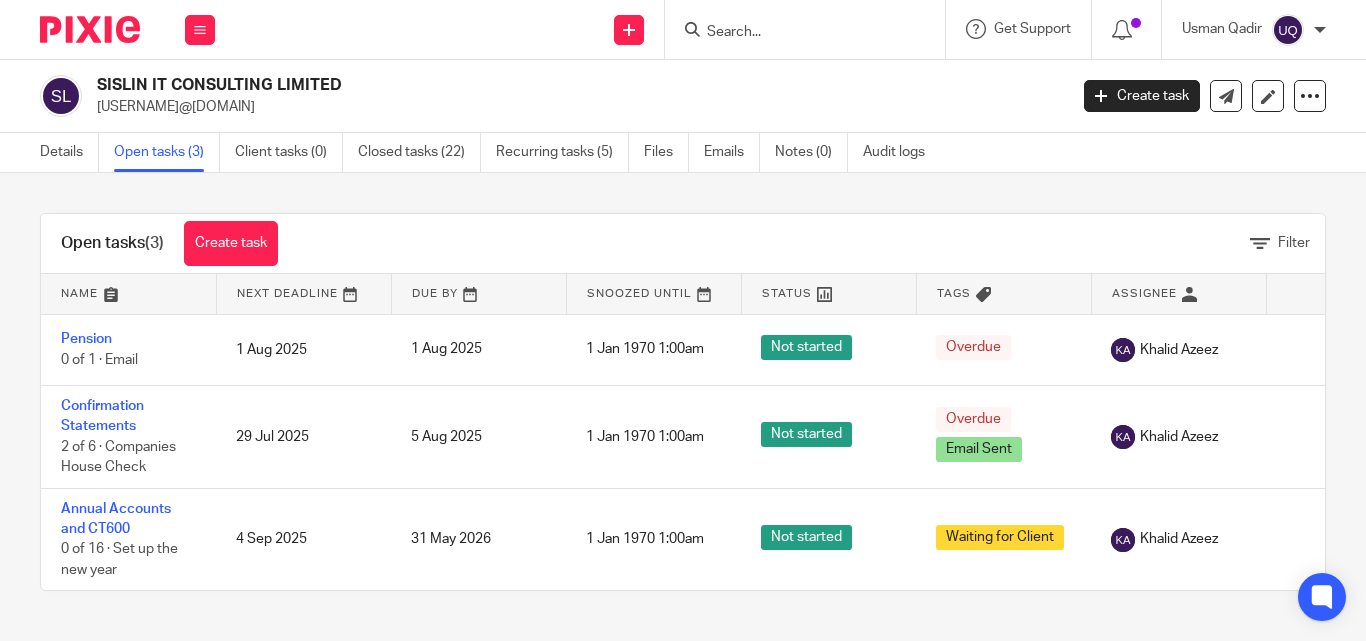 scroll, scrollTop: 0, scrollLeft: 0, axis: both 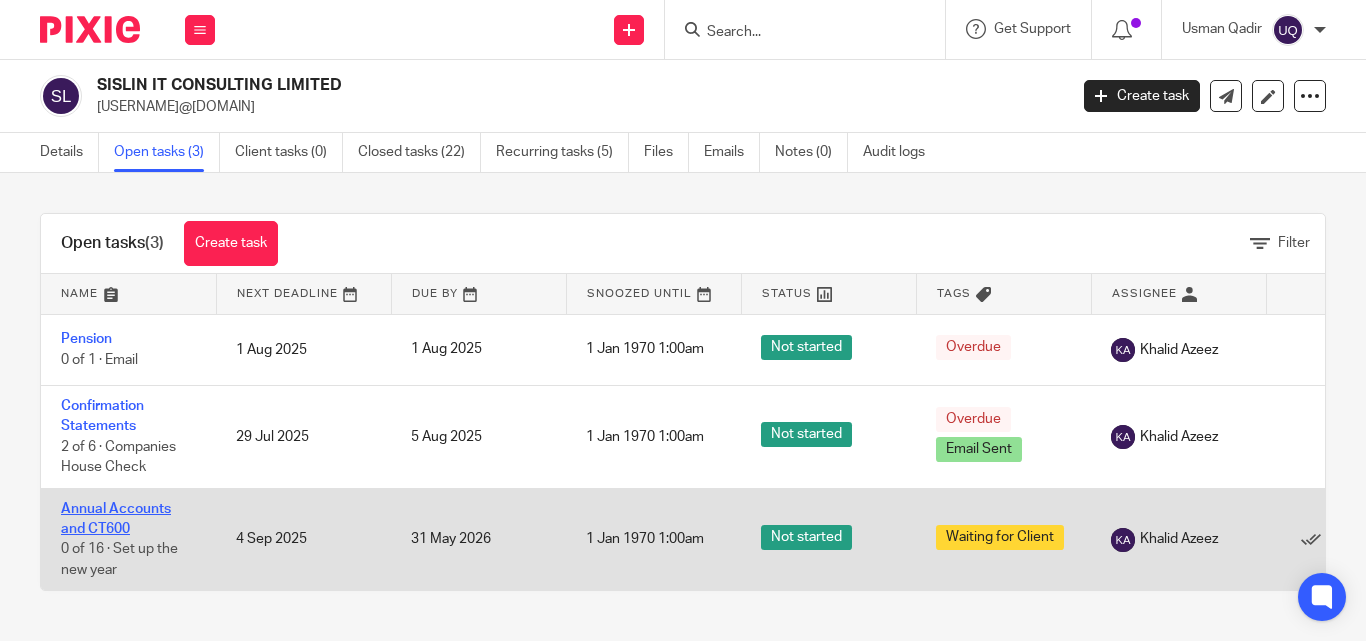 click on "Annual Accounts and CT600" at bounding box center (116, 519) 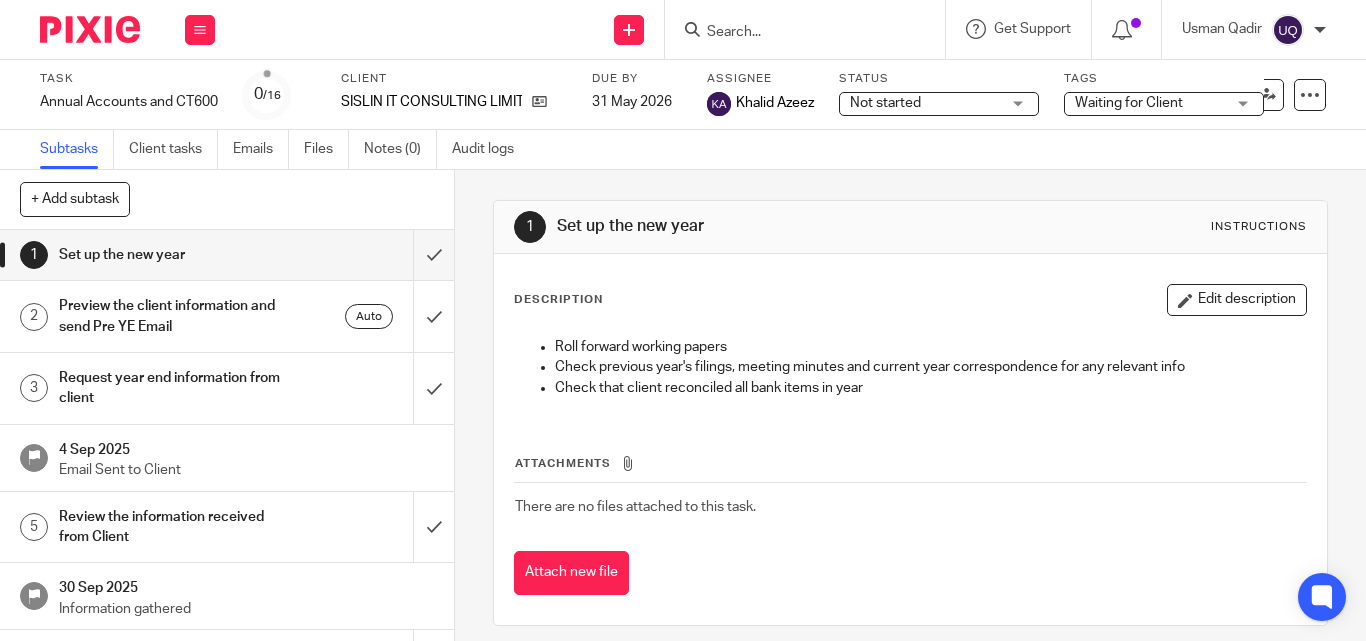 scroll, scrollTop: 0, scrollLeft: 0, axis: both 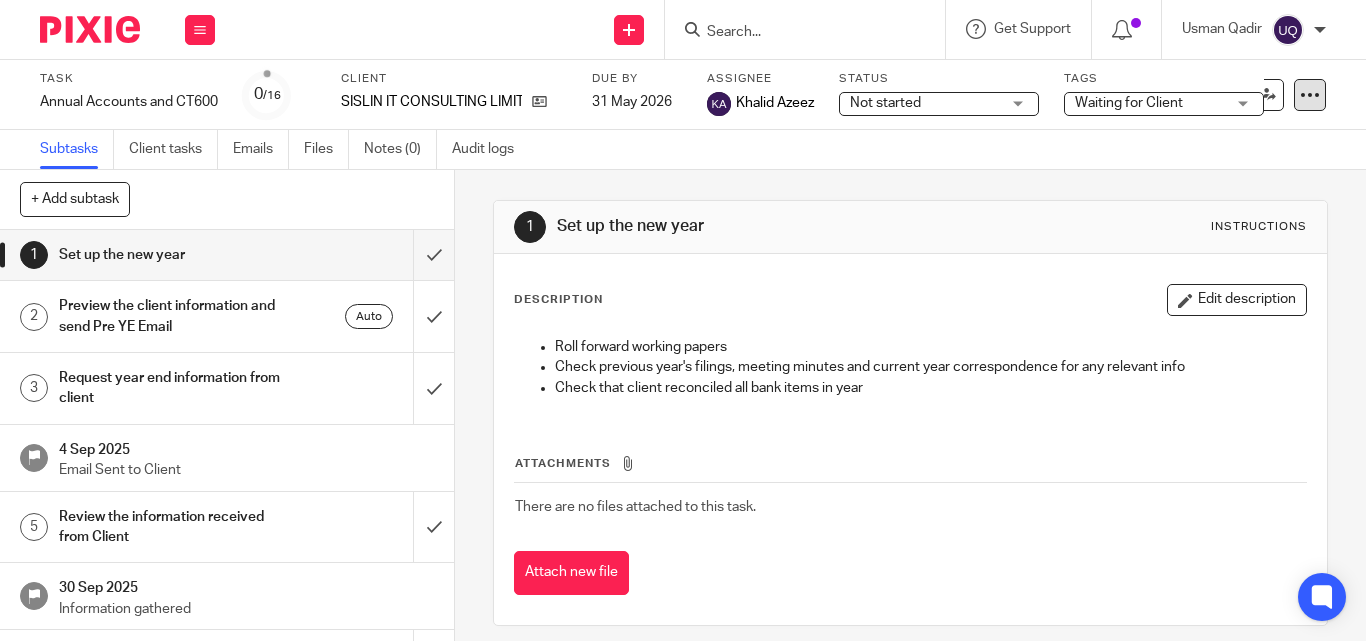 click at bounding box center (1310, 95) 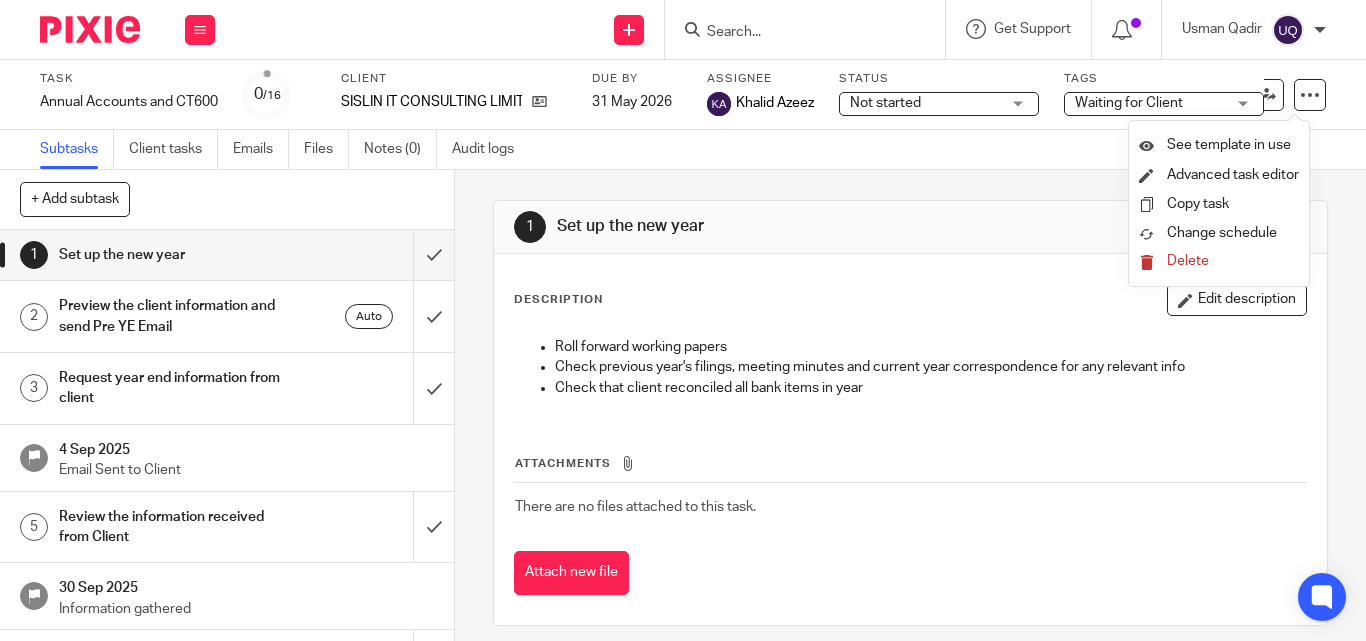 click on "1
Set up the new year
Instructions
Description
Edit description
Roll forward working papers Check previous year's filings, meeting minutes and current year correspondence for any relevant info Check that client reconciled all bank items in year           Attachments     There are no files attached to this task.   Attach new file" at bounding box center (910, 413) 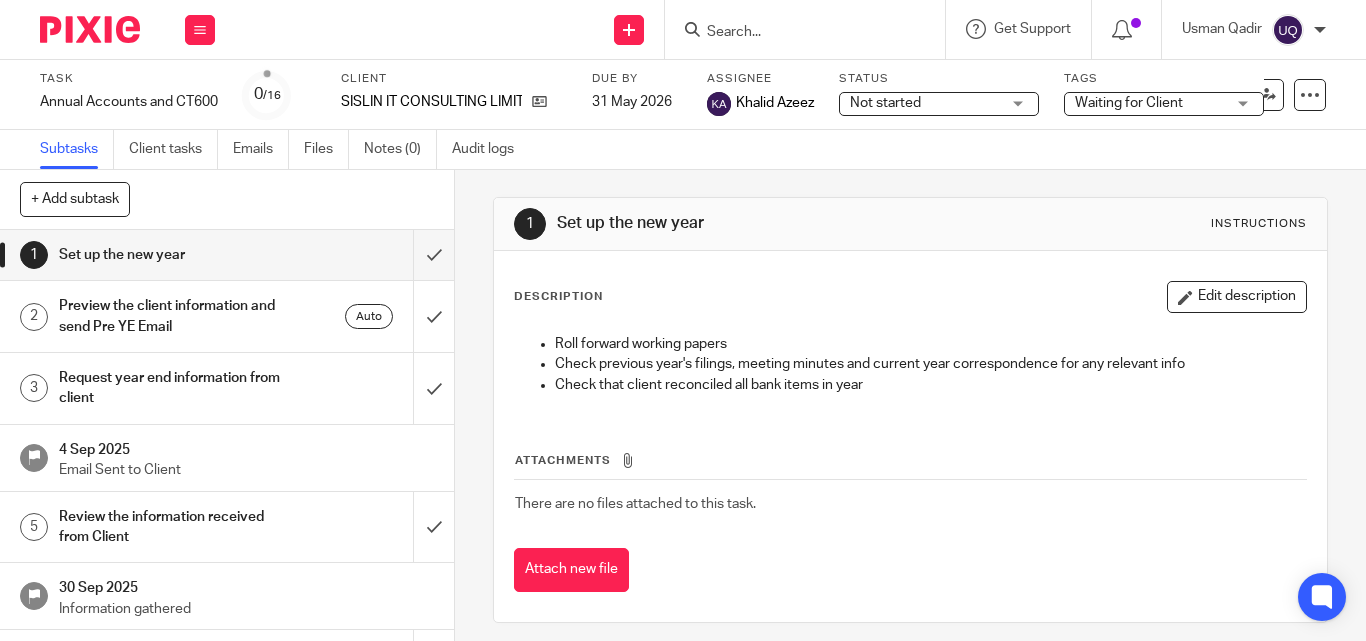 scroll, scrollTop: 0, scrollLeft: 0, axis: both 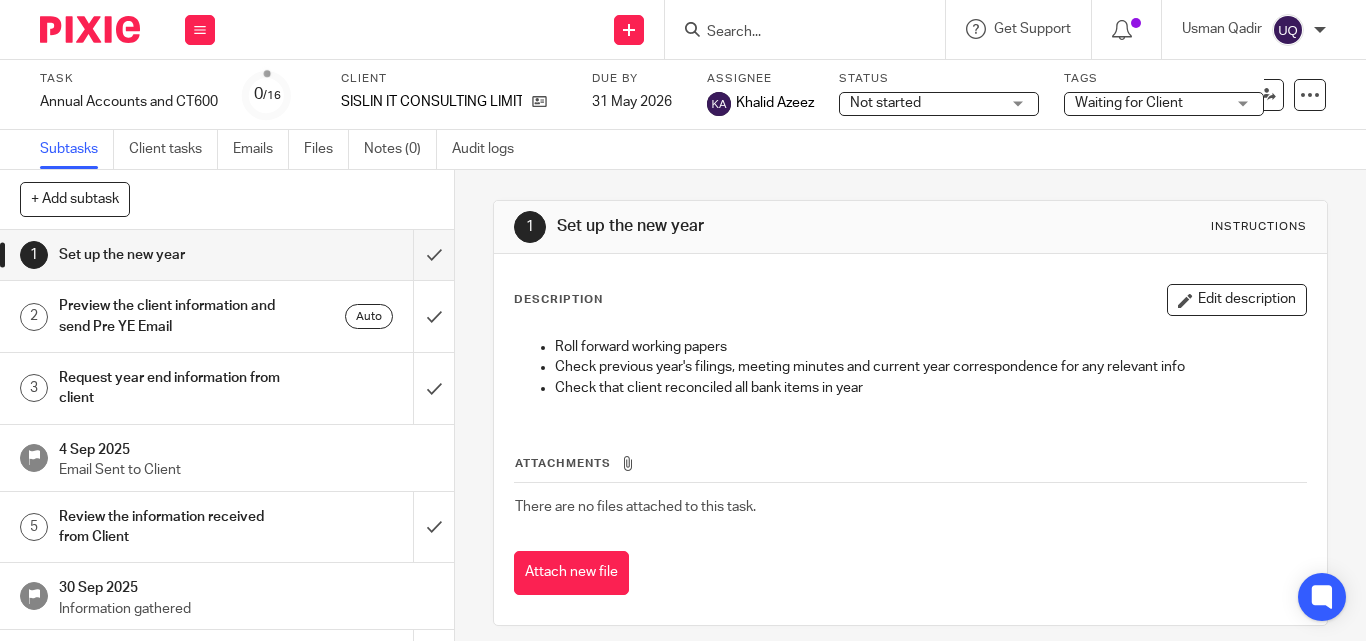 click on "Waiting for Client" at bounding box center (1164, 104) 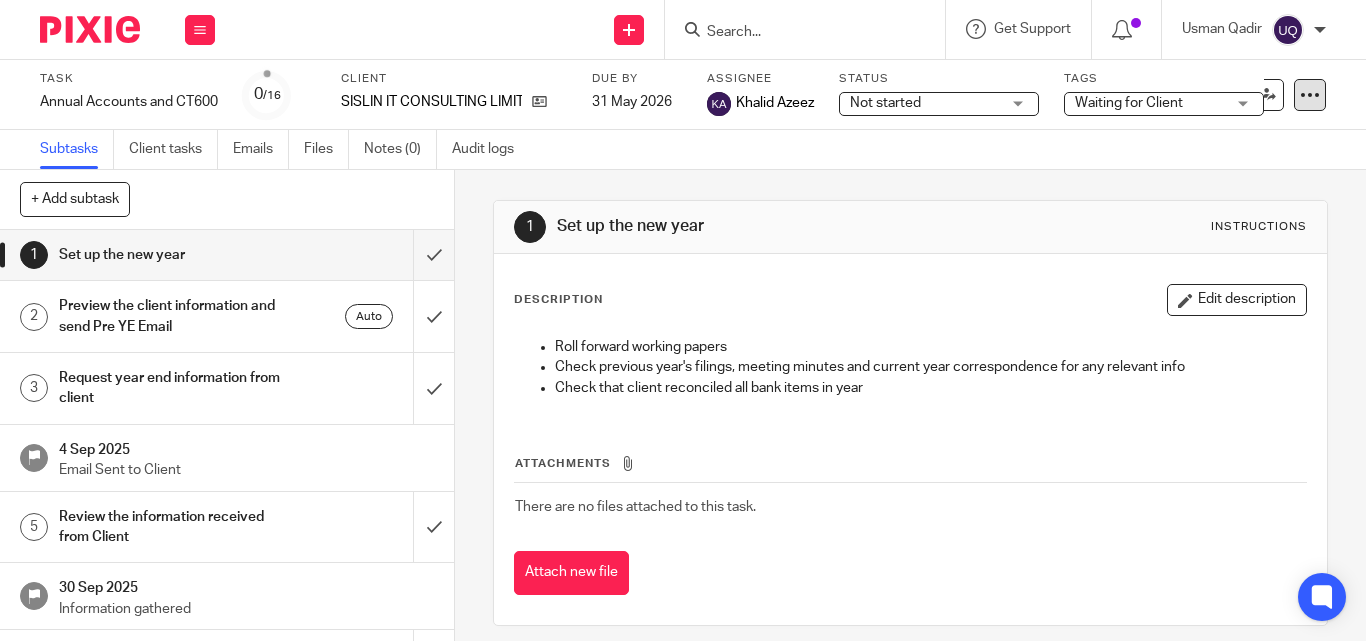 click at bounding box center (1310, 95) 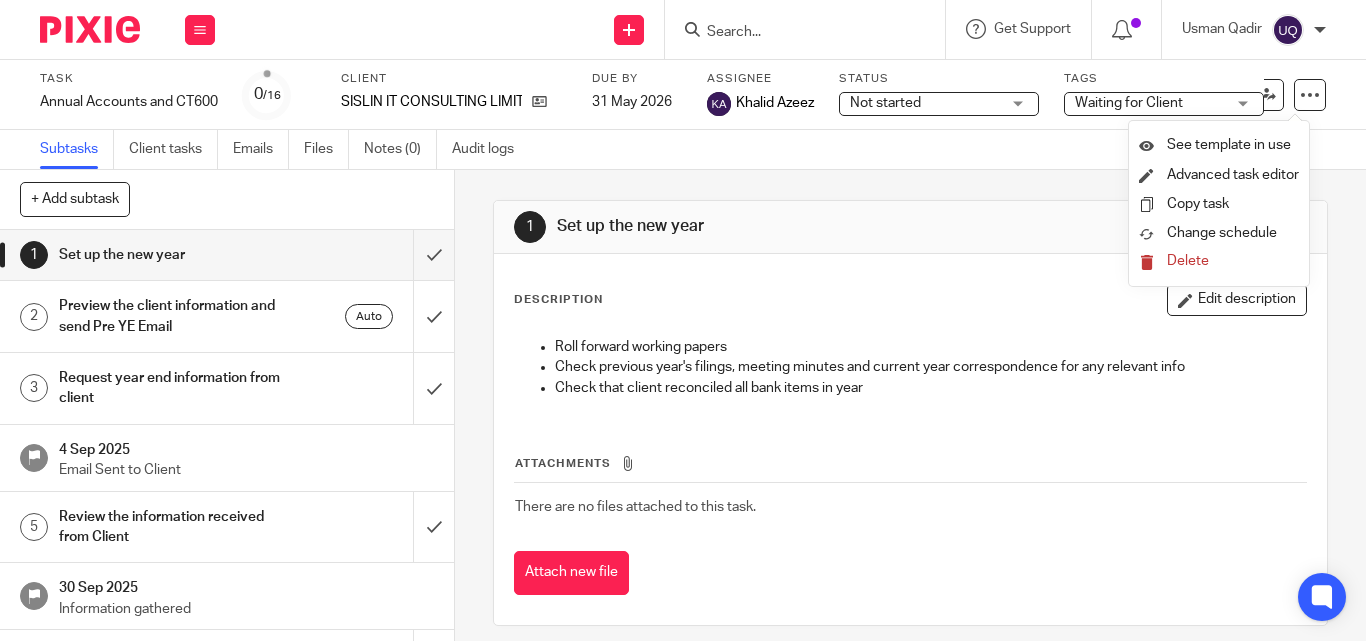 click at bounding box center [90, 29] 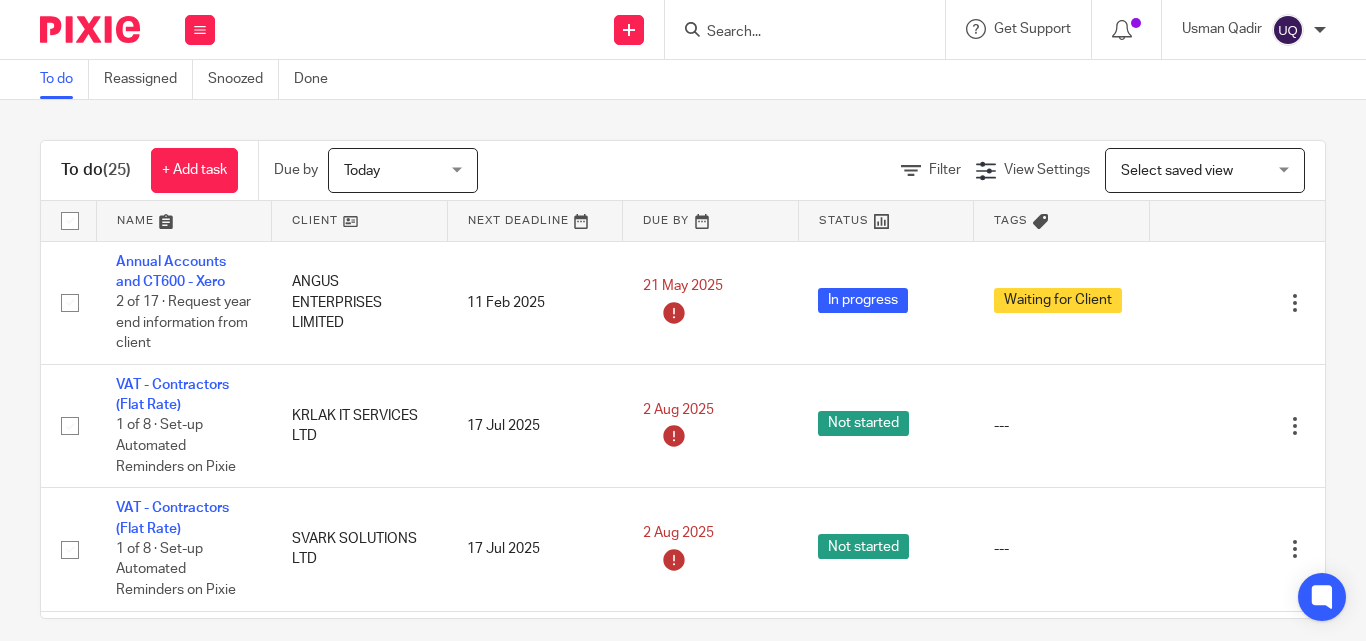 scroll, scrollTop: 0, scrollLeft: 0, axis: both 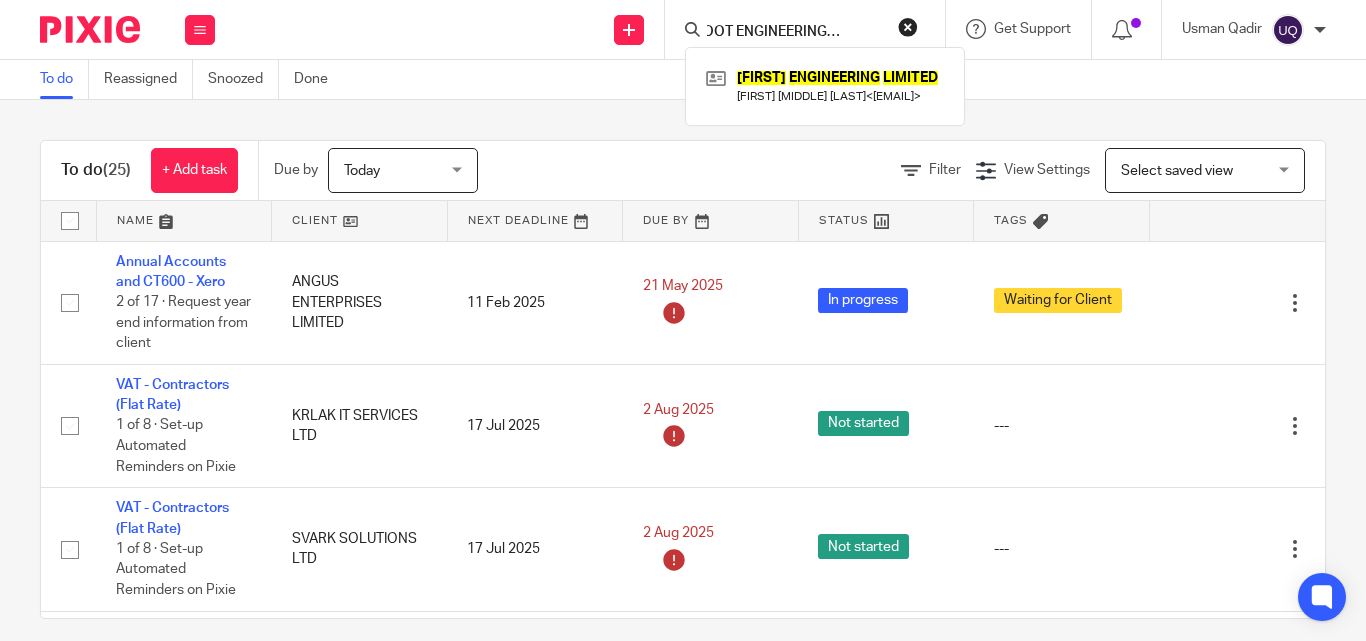 type on "AVDHOOT ENGINEERING LIMITED" 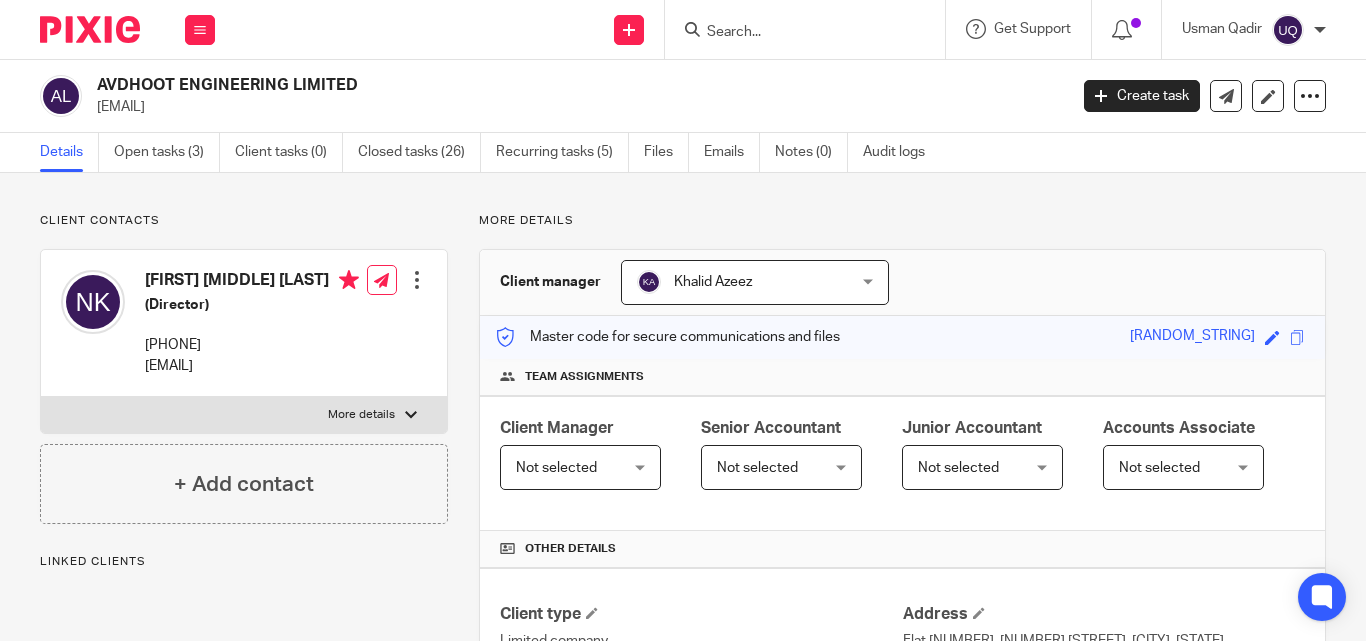 scroll, scrollTop: 0, scrollLeft: 0, axis: both 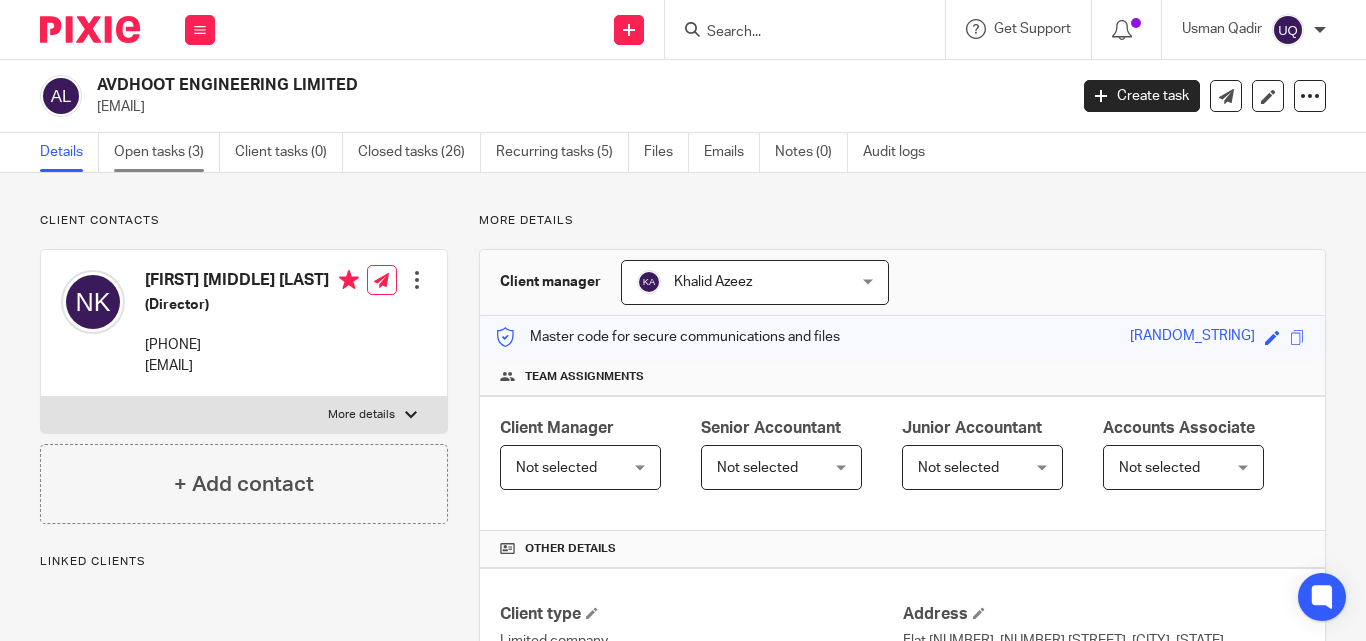 click on "Open tasks (3)" at bounding box center (167, 152) 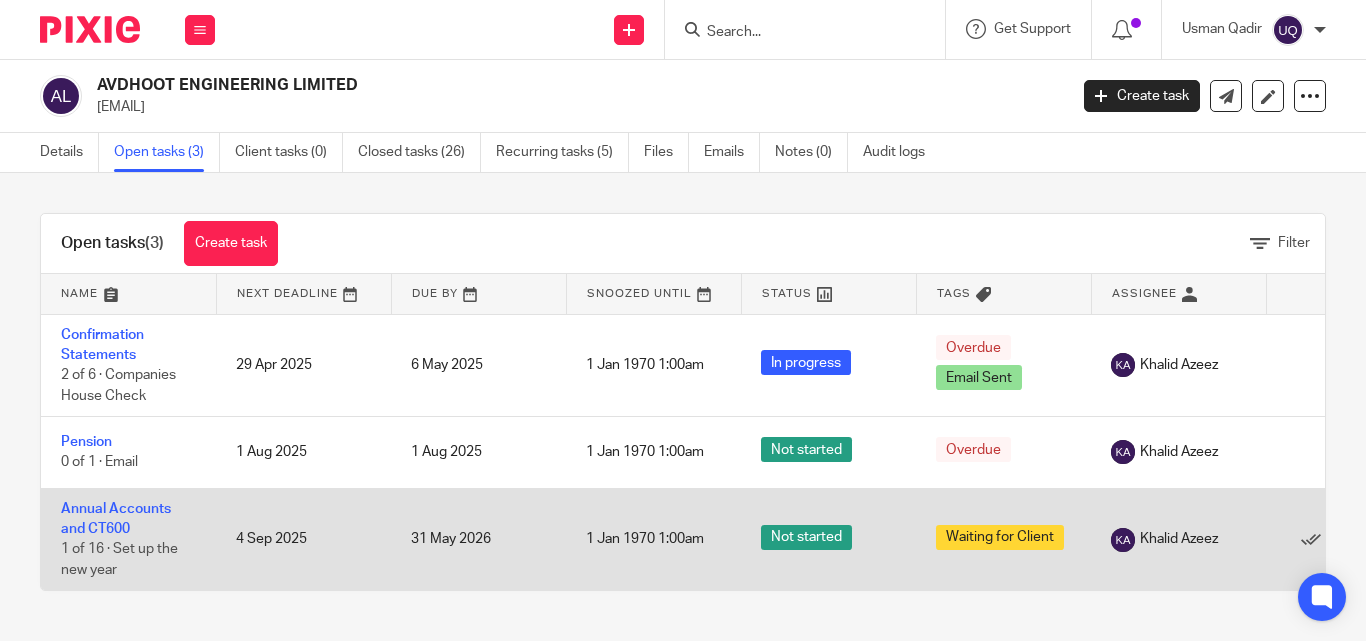 scroll, scrollTop: 0, scrollLeft: 0, axis: both 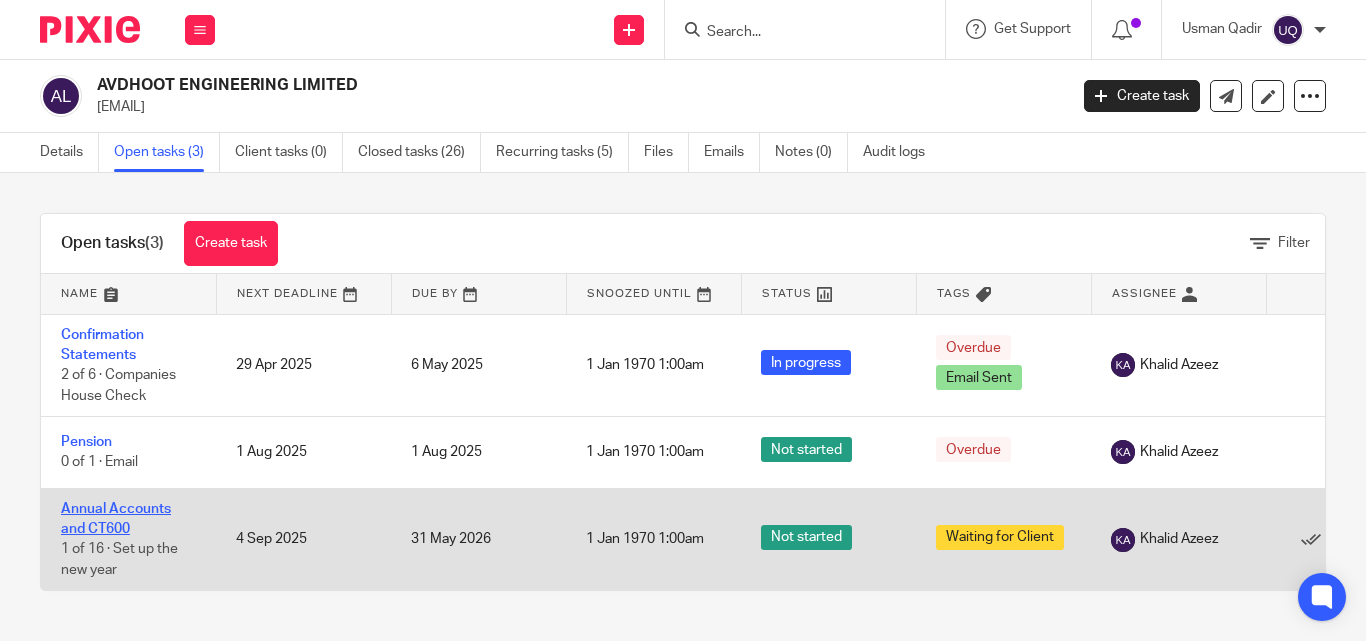 click on "Annual Accounts and CT600" at bounding box center [116, 519] 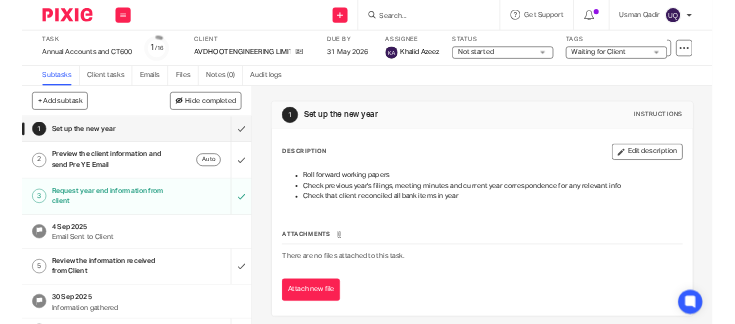 scroll, scrollTop: 0, scrollLeft: 0, axis: both 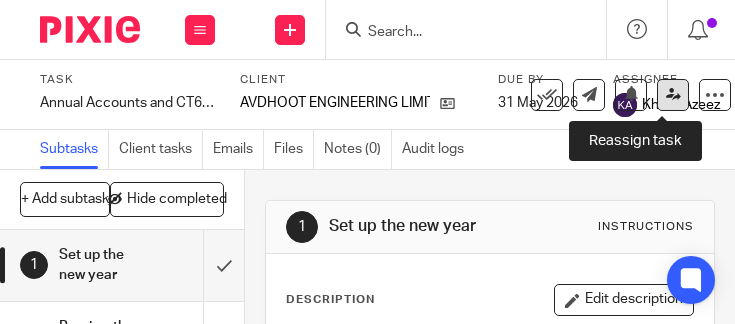 click at bounding box center [673, 95] 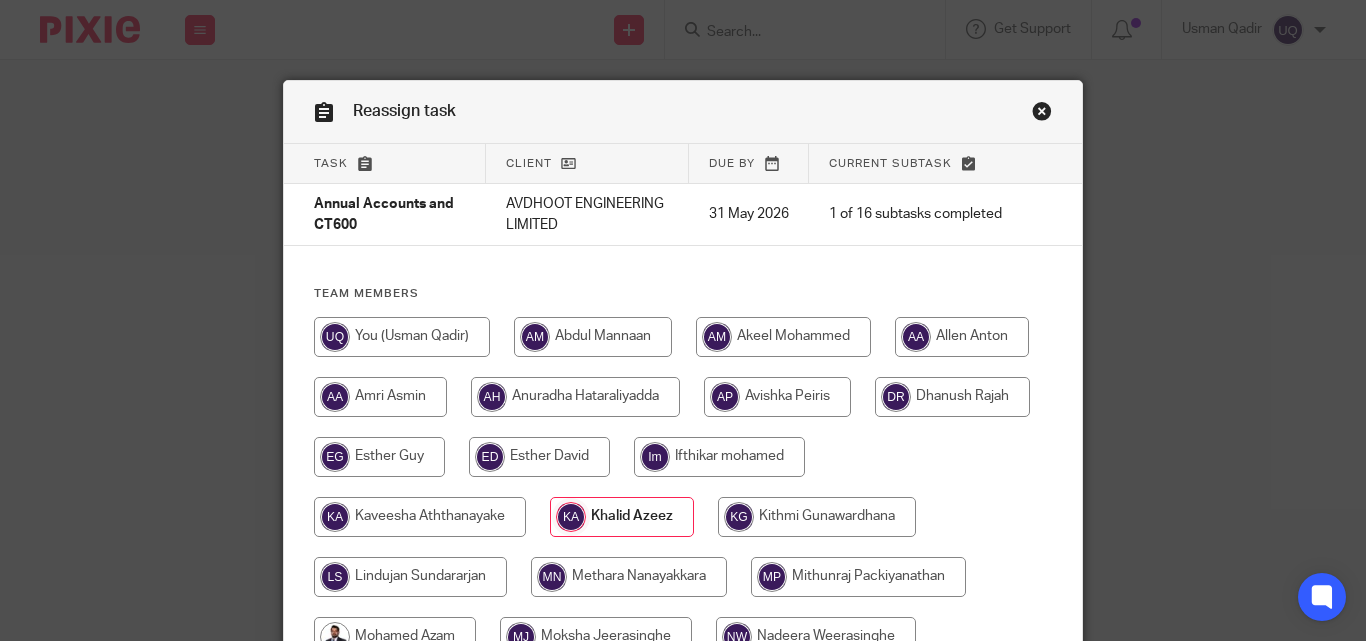 scroll, scrollTop: 0, scrollLeft: 0, axis: both 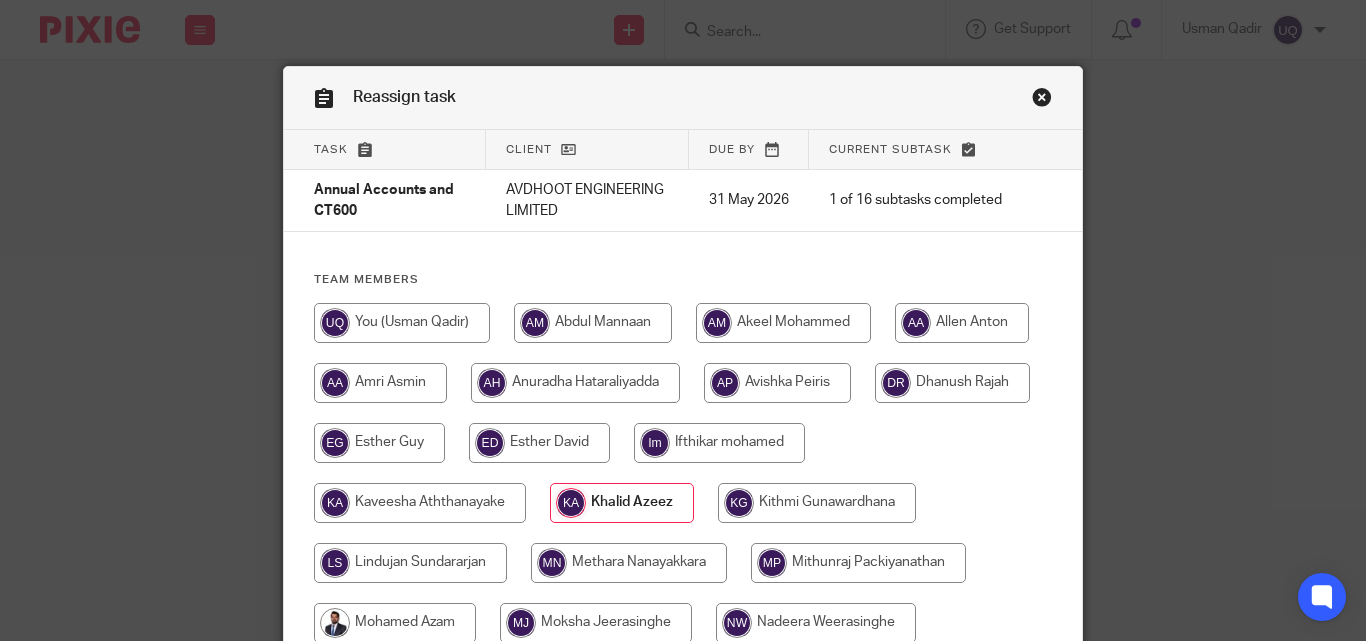click at bounding box center [402, 323] 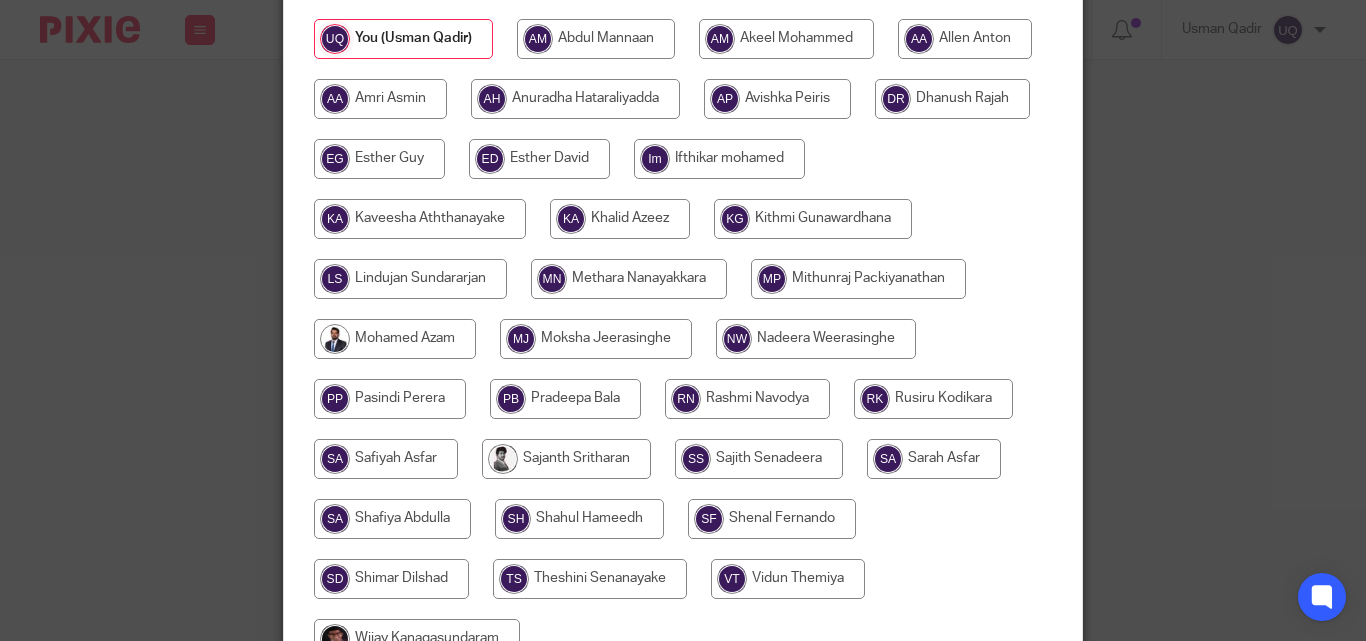 scroll, scrollTop: 501, scrollLeft: 0, axis: vertical 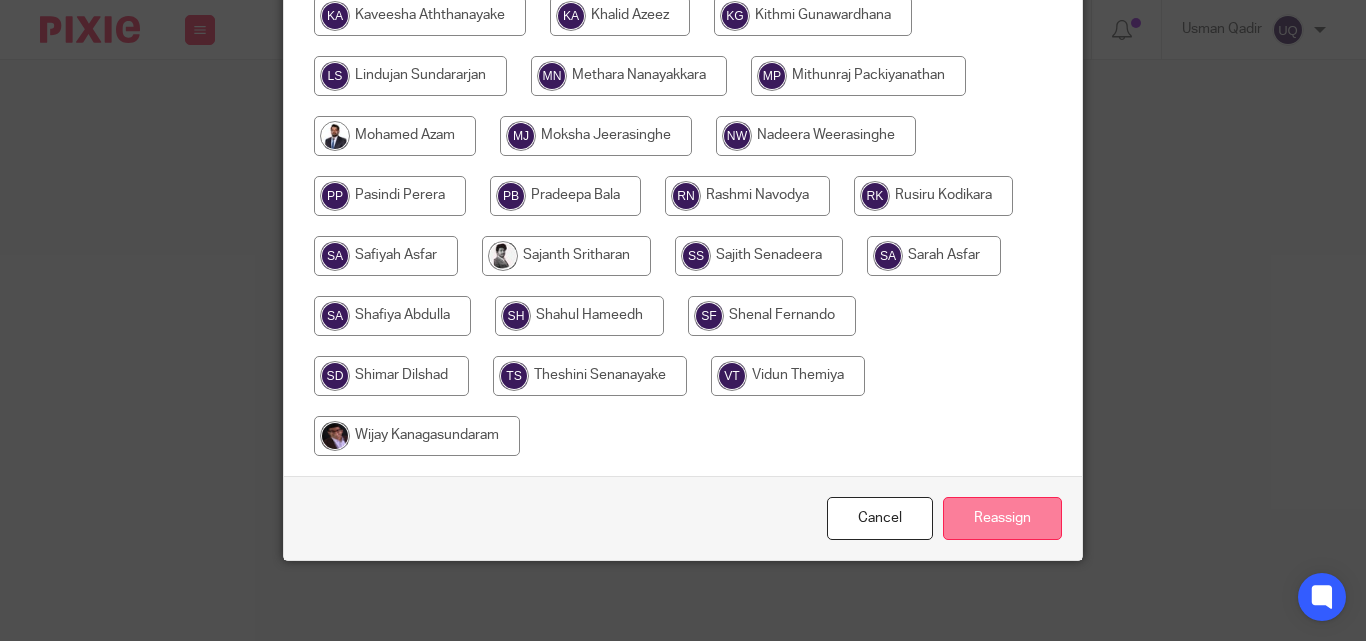 click on "Reassign" at bounding box center [1002, 518] 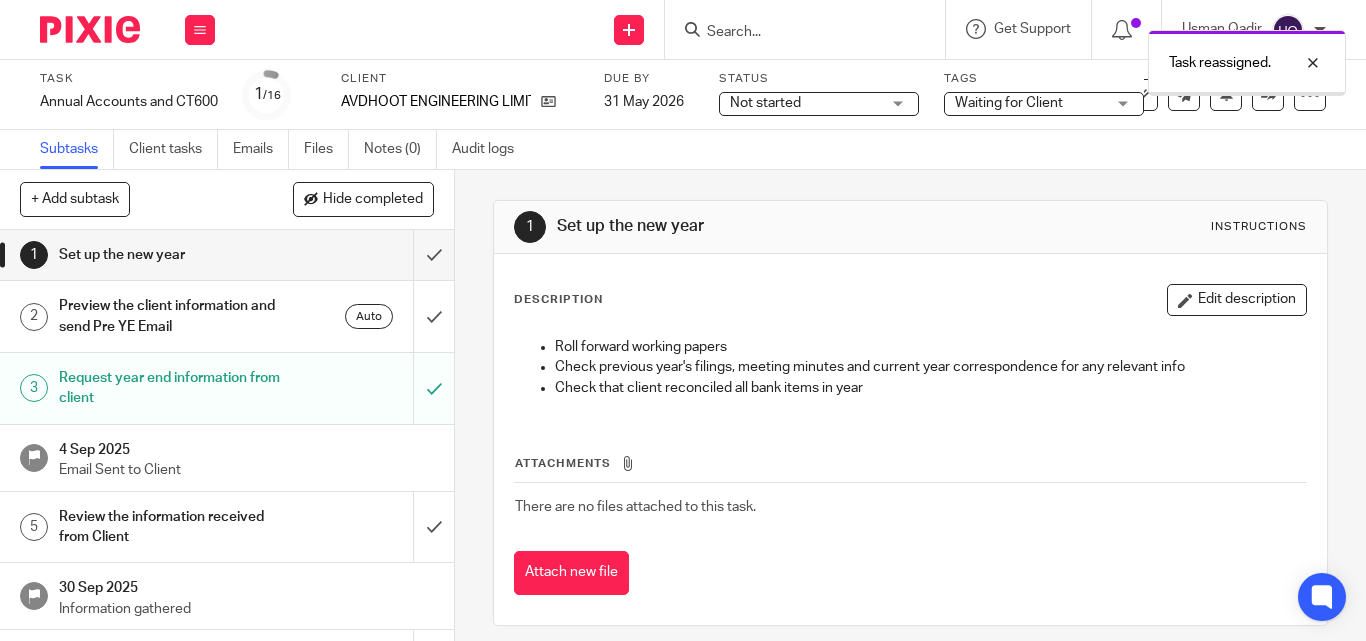 scroll, scrollTop: 0, scrollLeft: 0, axis: both 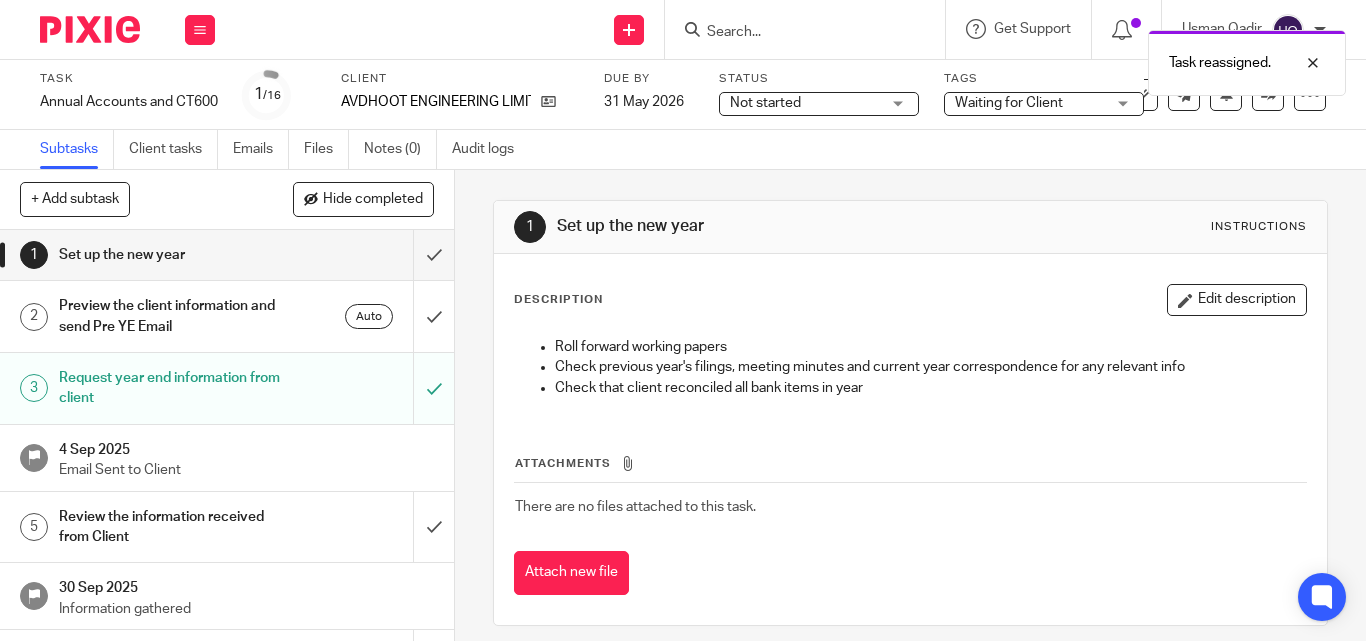 click on "Task reassigned." at bounding box center (1014, 58) 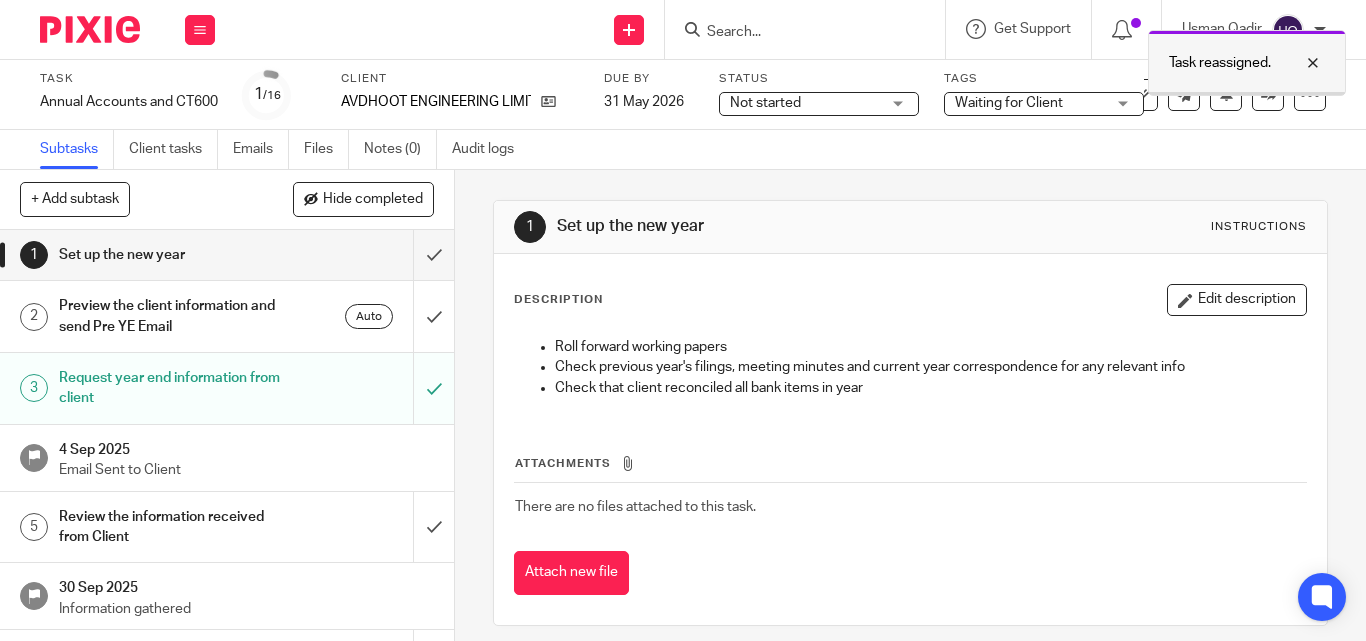 click at bounding box center [1298, 63] 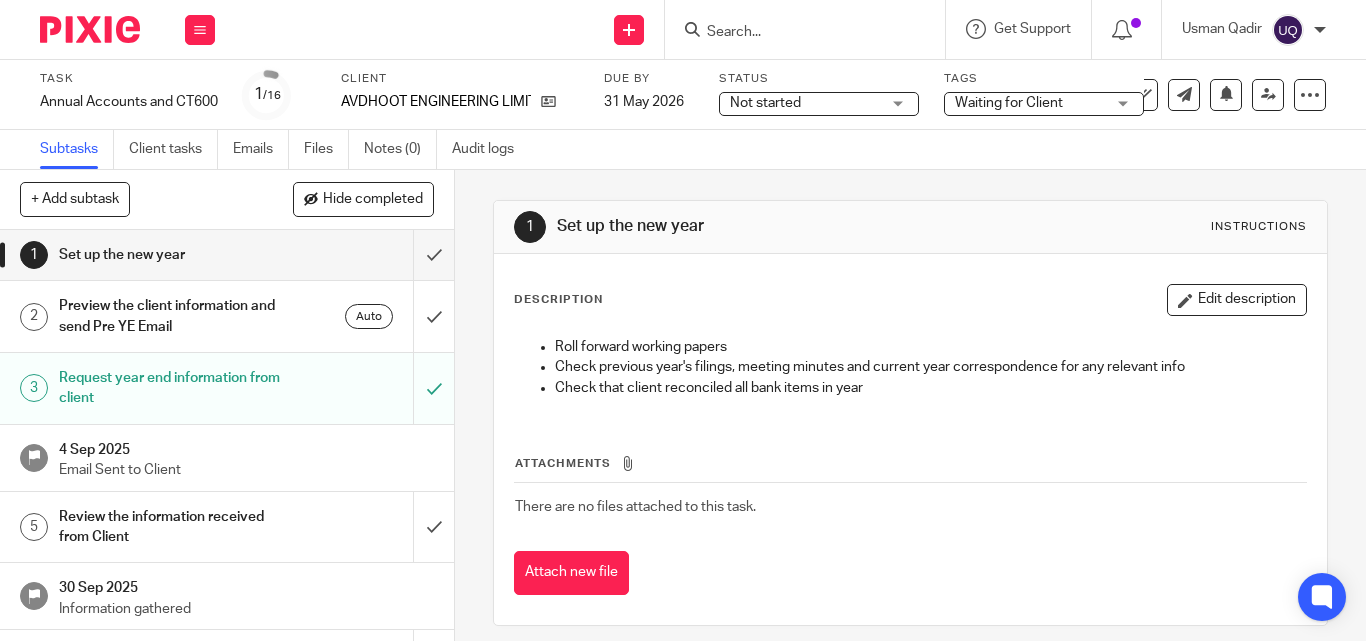 click on "Task reassigned." at bounding box center [1014, 58] 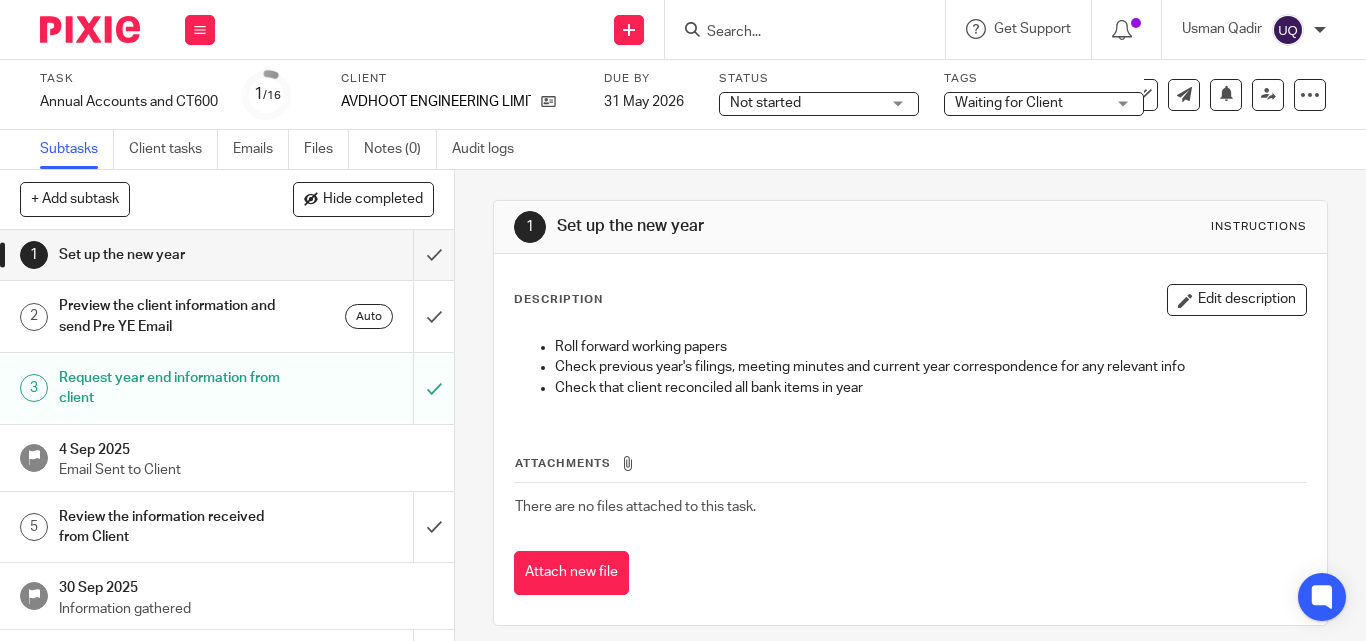 click at bounding box center (811, 29) 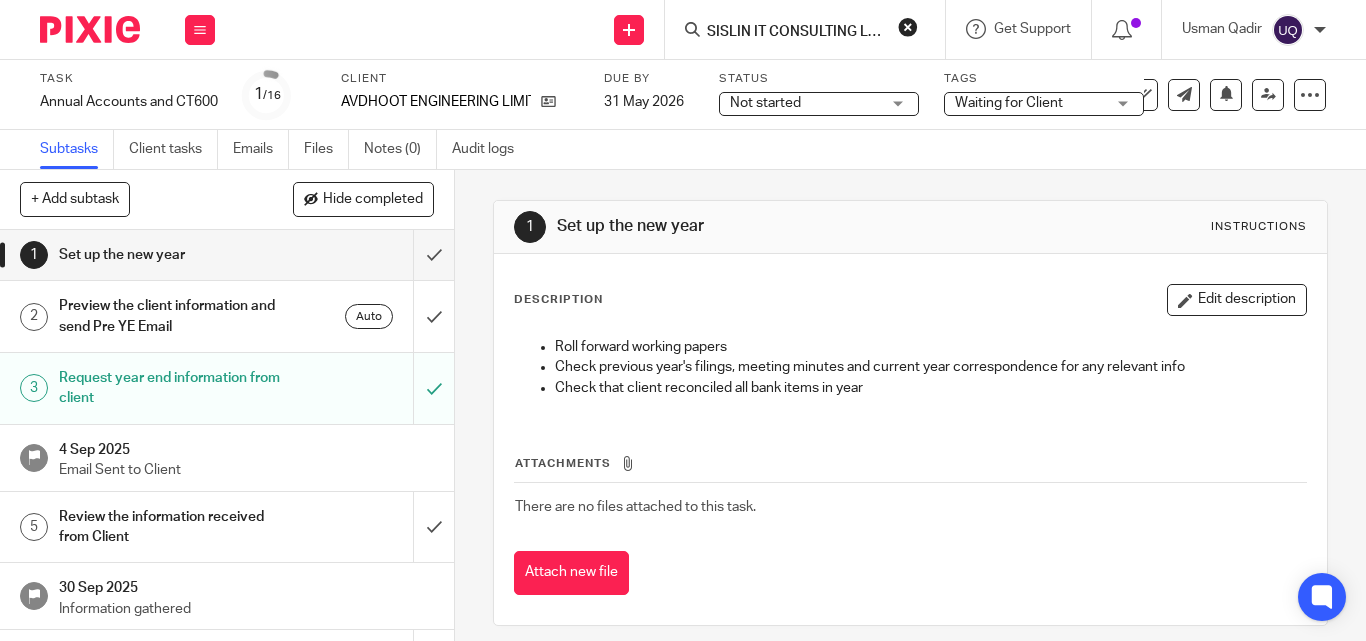 scroll, scrollTop: 0, scrollLeft: 30, axis: horizontal 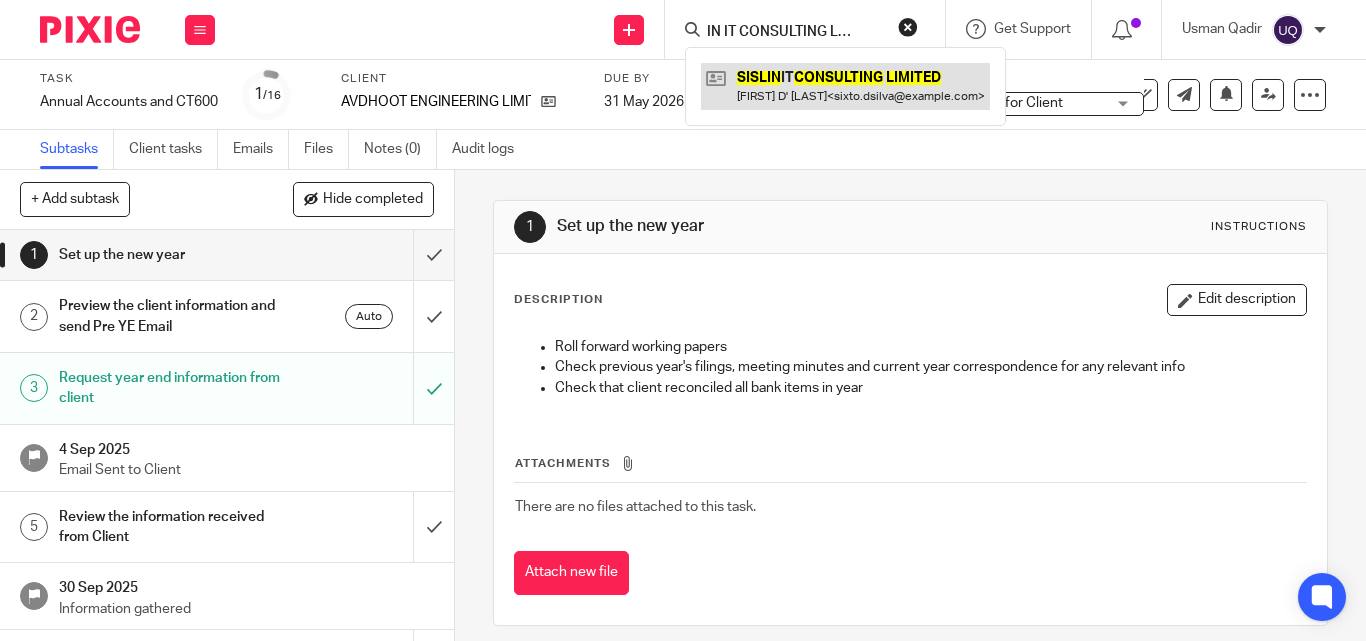type on "SISLIN IT CONSULTING LIMITED" 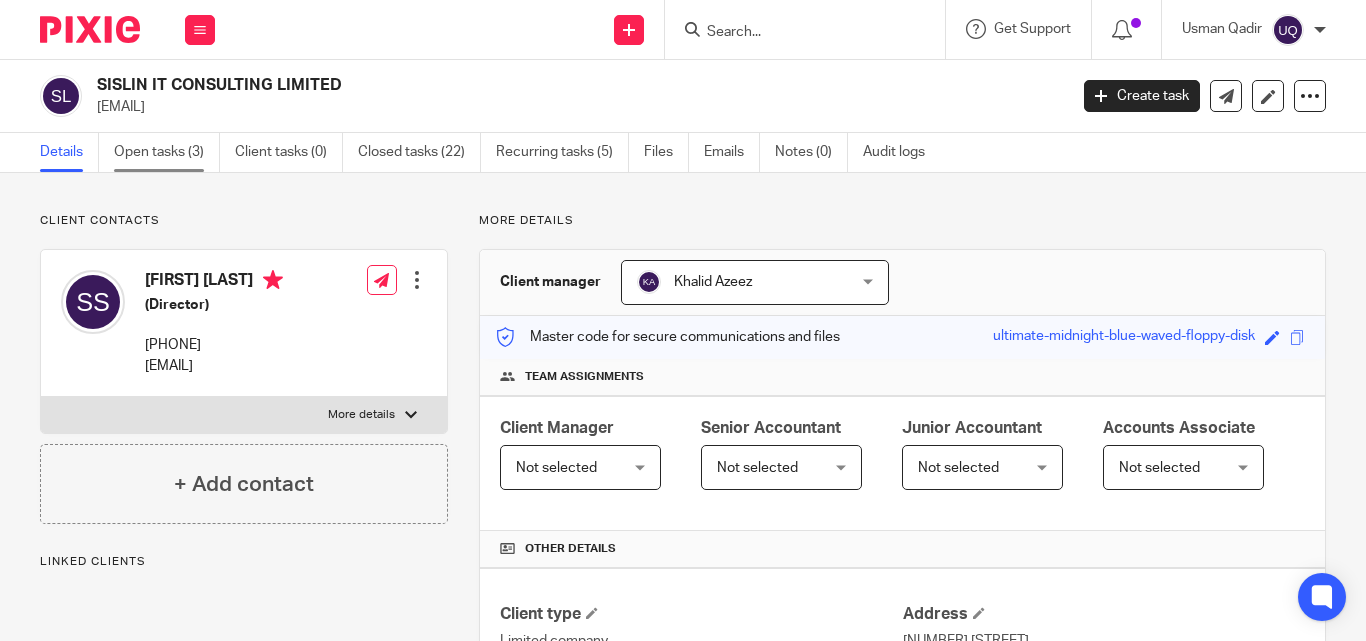 scroll, scrollTop: 0, scrollLeft: 0, axis: both 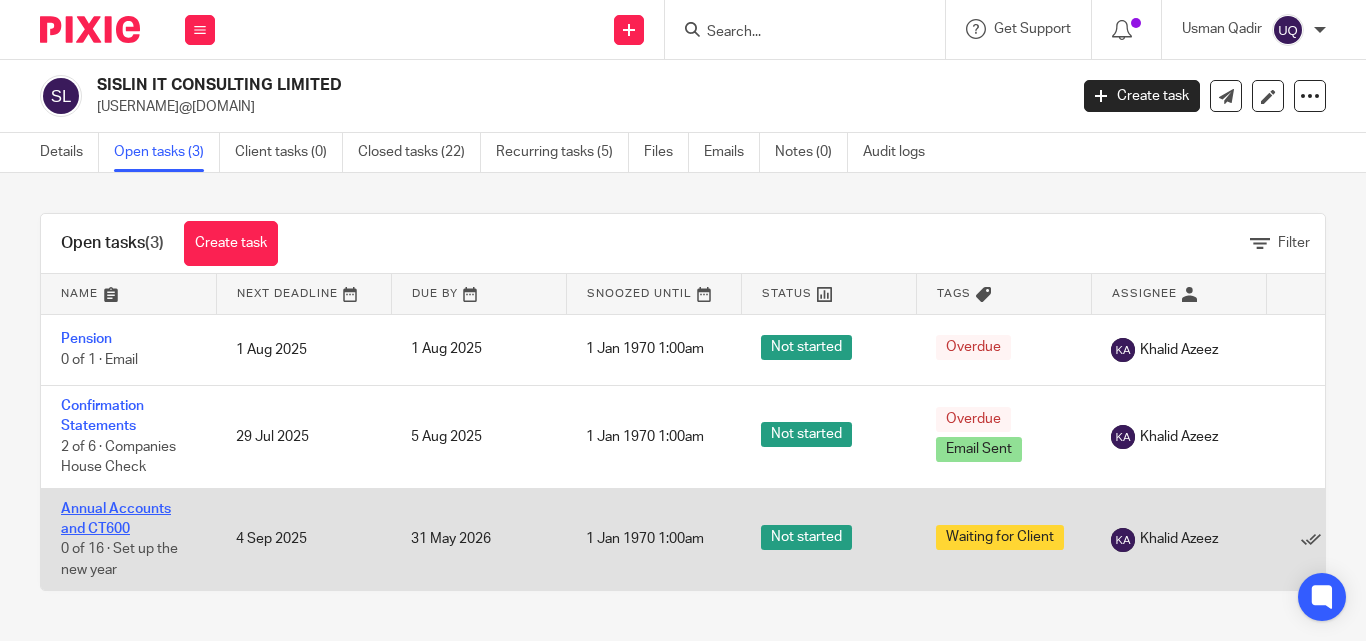 click on "Annual Accounts and CT600" at bounding box center [116, 519] 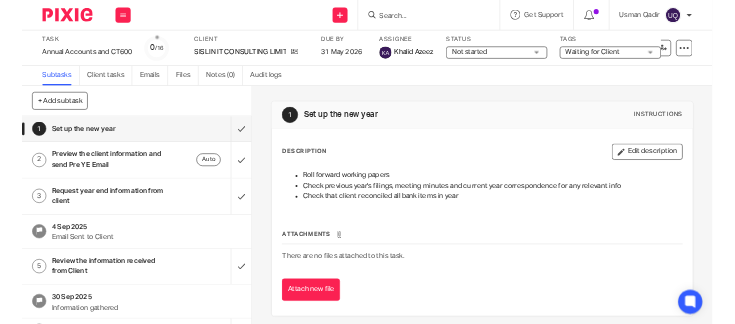 scroll, scrollTop: 0, scrollLeft: 0, axis: both 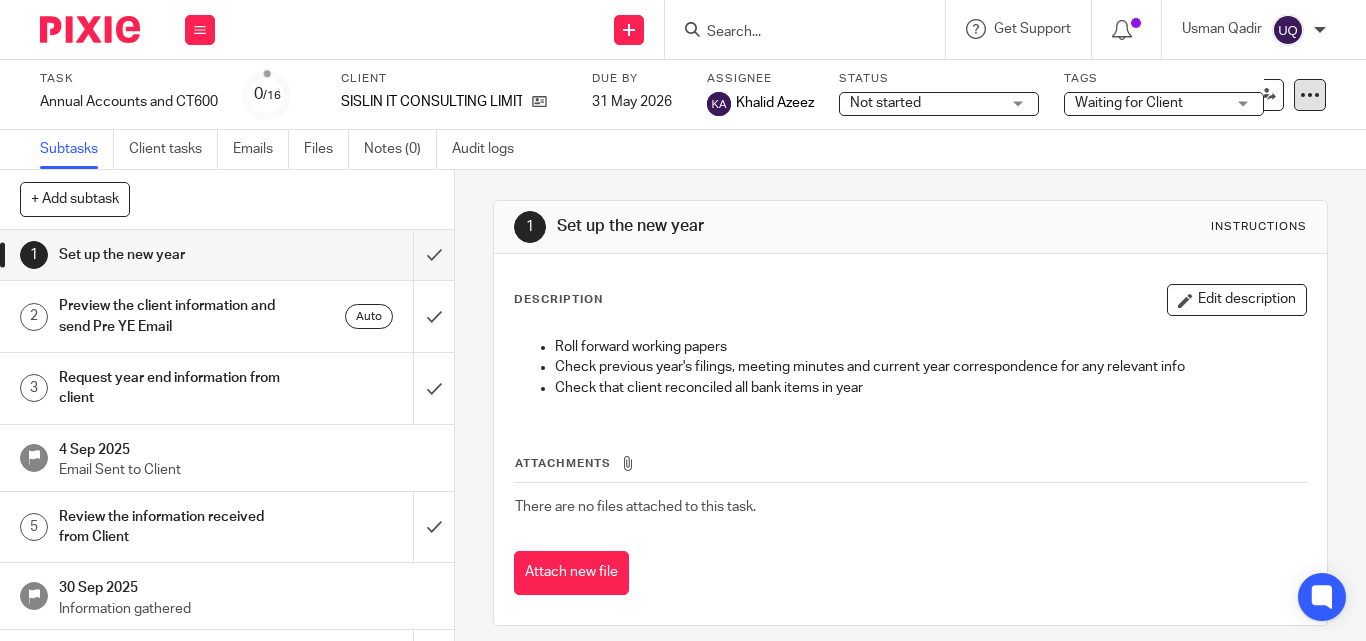 click at bounding box center [1310, 95] 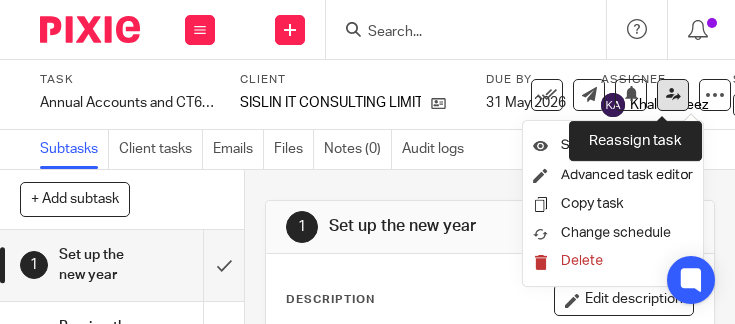 click at bounding box center [673, 94] 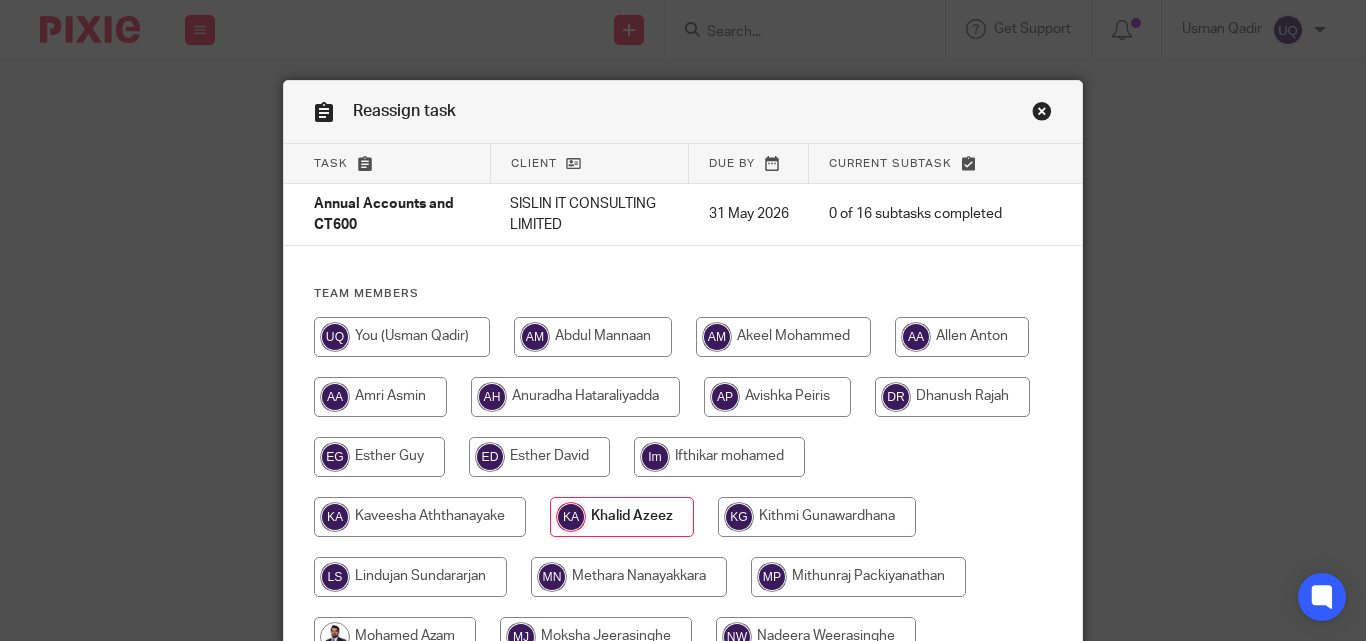 scroll, scrollTop: 0, scrollLeft: 0, axis: both 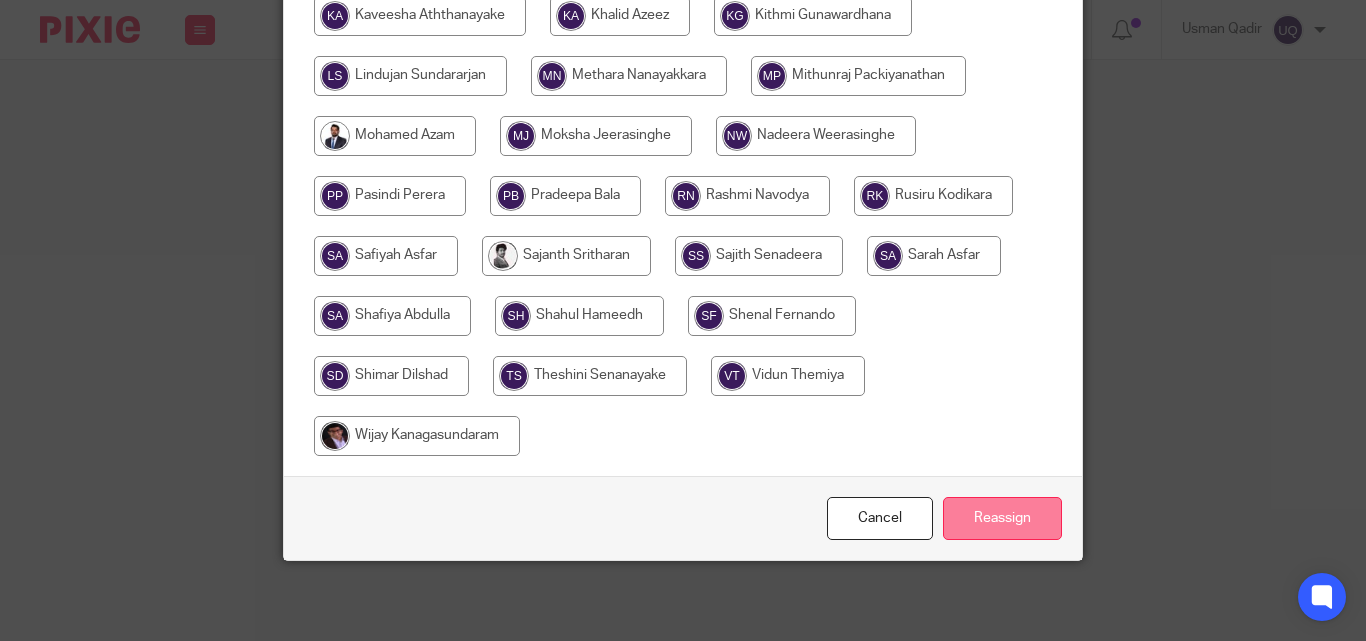 click on "Reassign" at bounding box center (1002, 518) 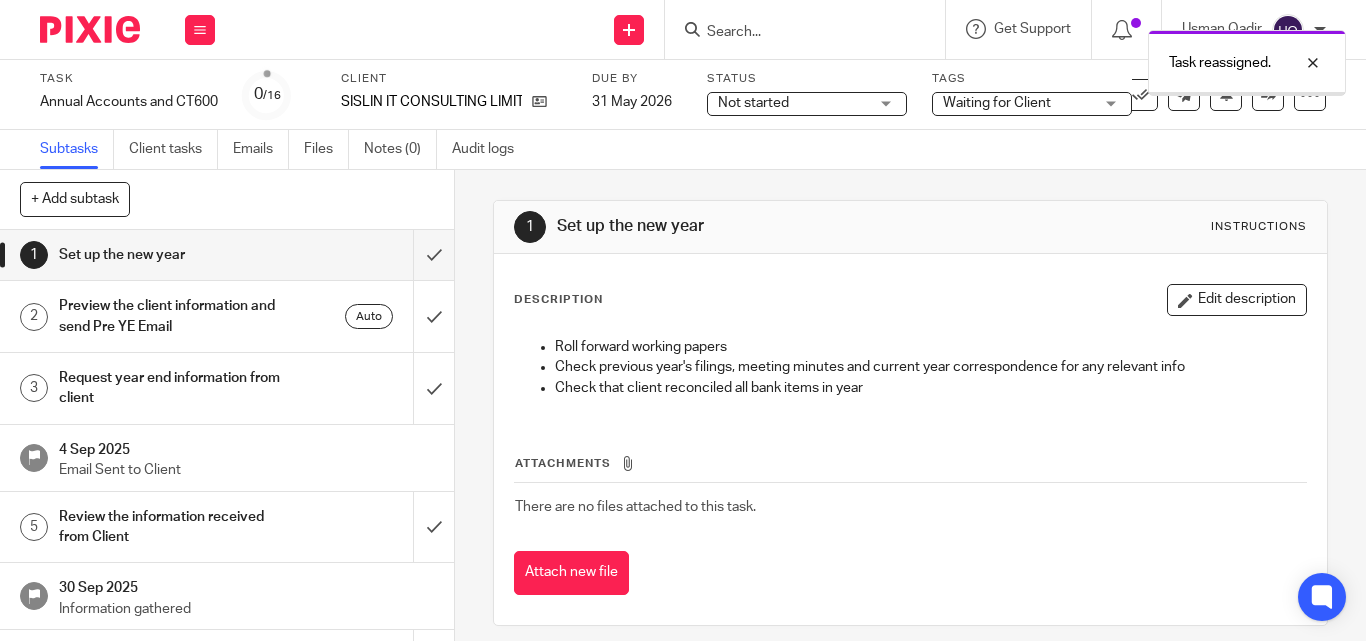 scroll, scrollTop: 0, scrollLeft: 0, axis: both 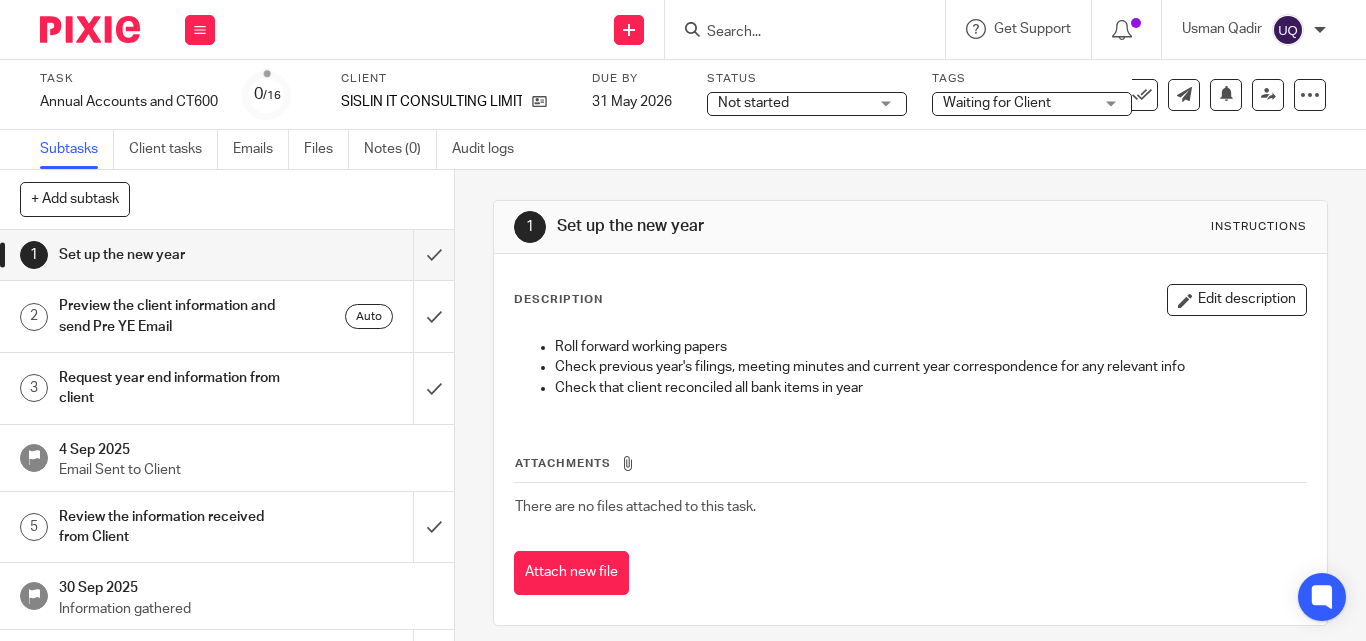 click at bounding box center [795, 33] 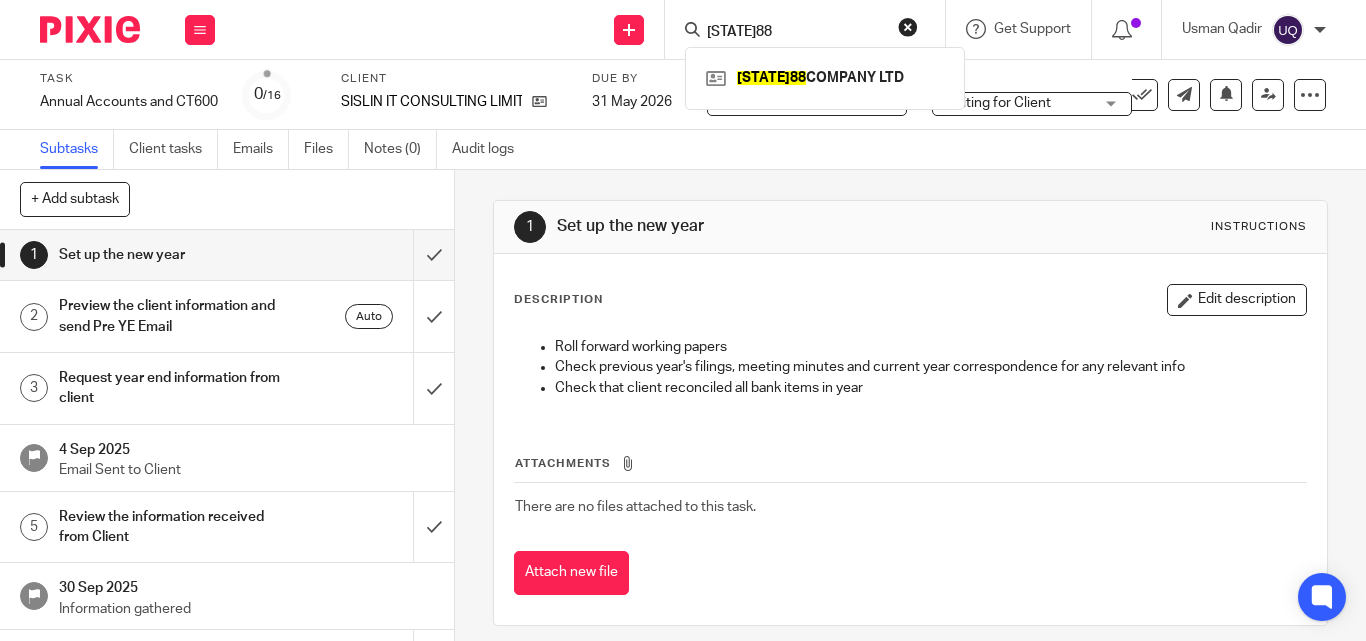 type on "tn88" 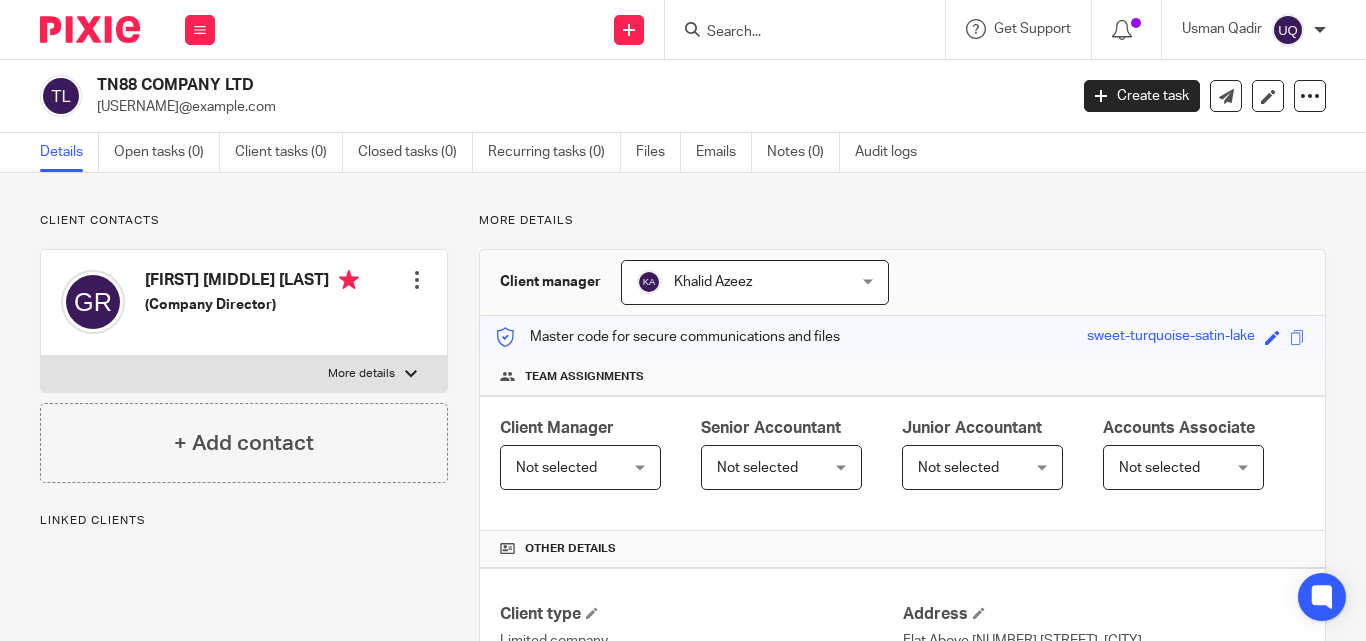 scroll, scrollTop: 0, scrollLeft: 0, axis: both 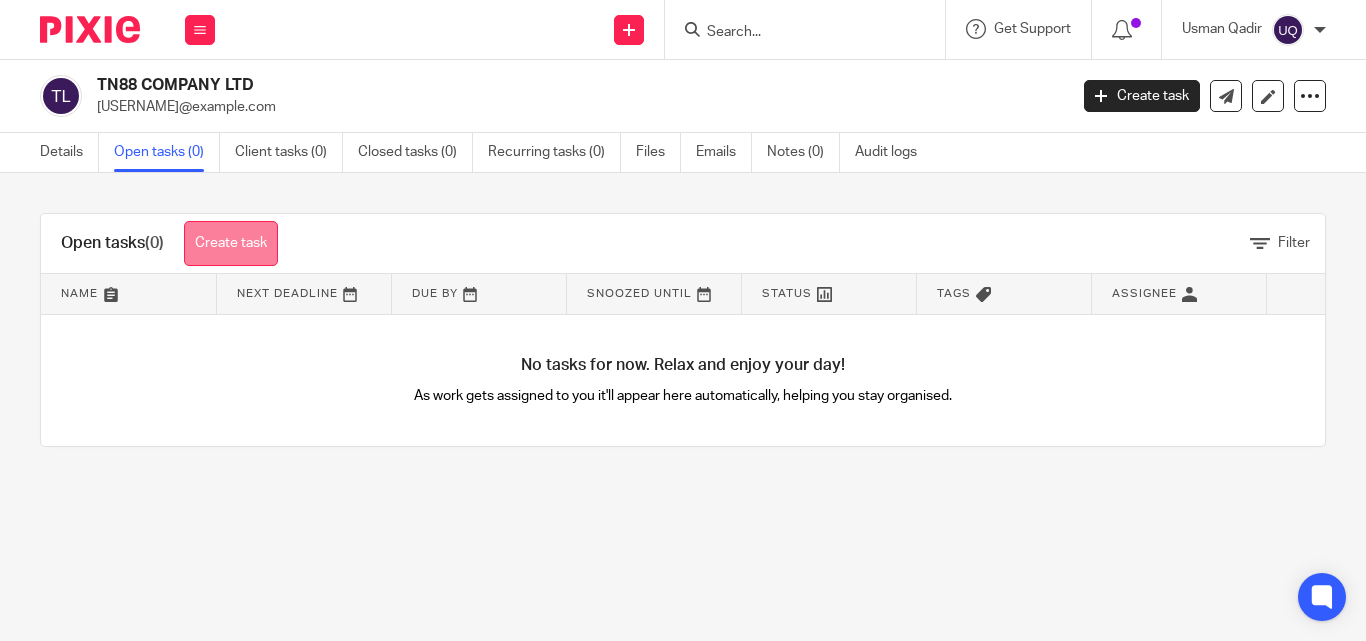 click on "Create task" at bounding box center [231, 243] 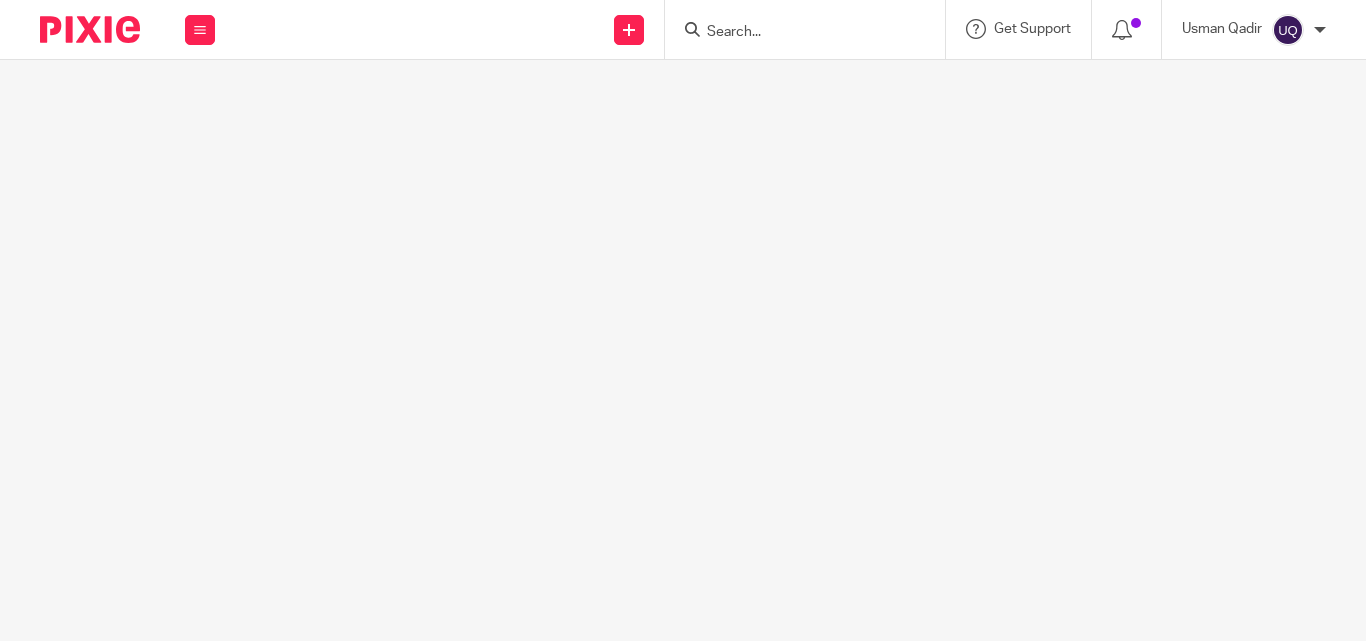 scroll, scrollTop: 0, scrollLeft: 0, axis: both 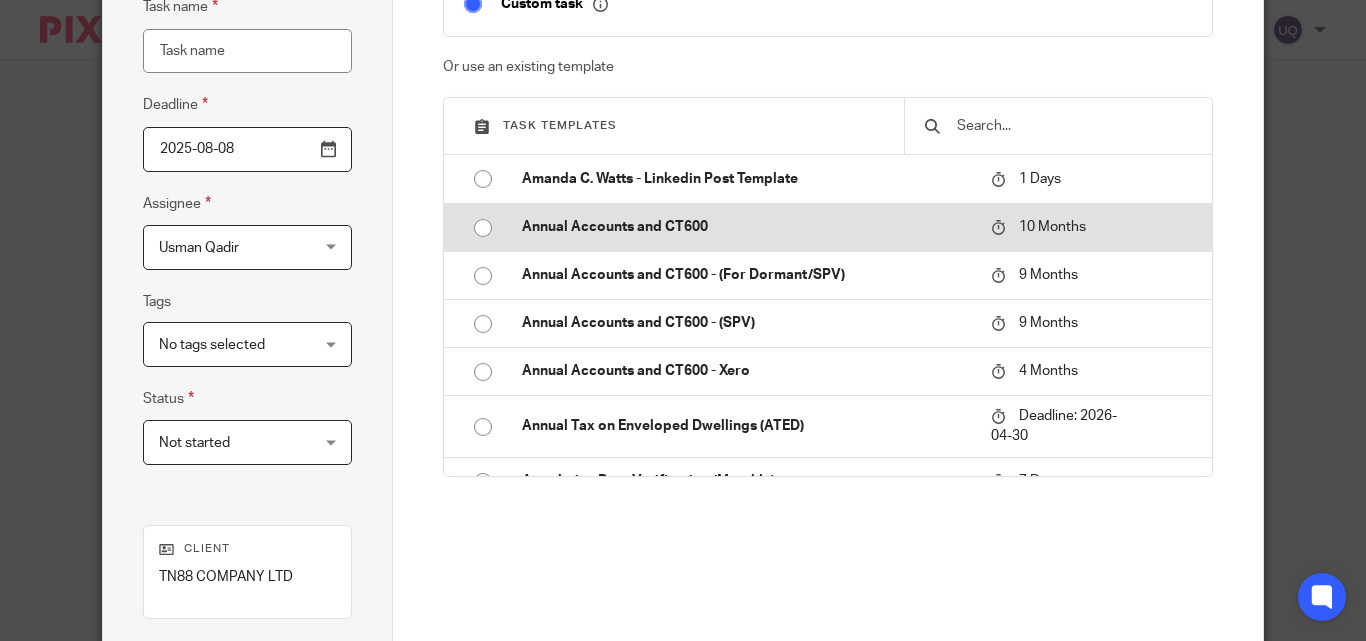 click at bounding box center [483, 228] 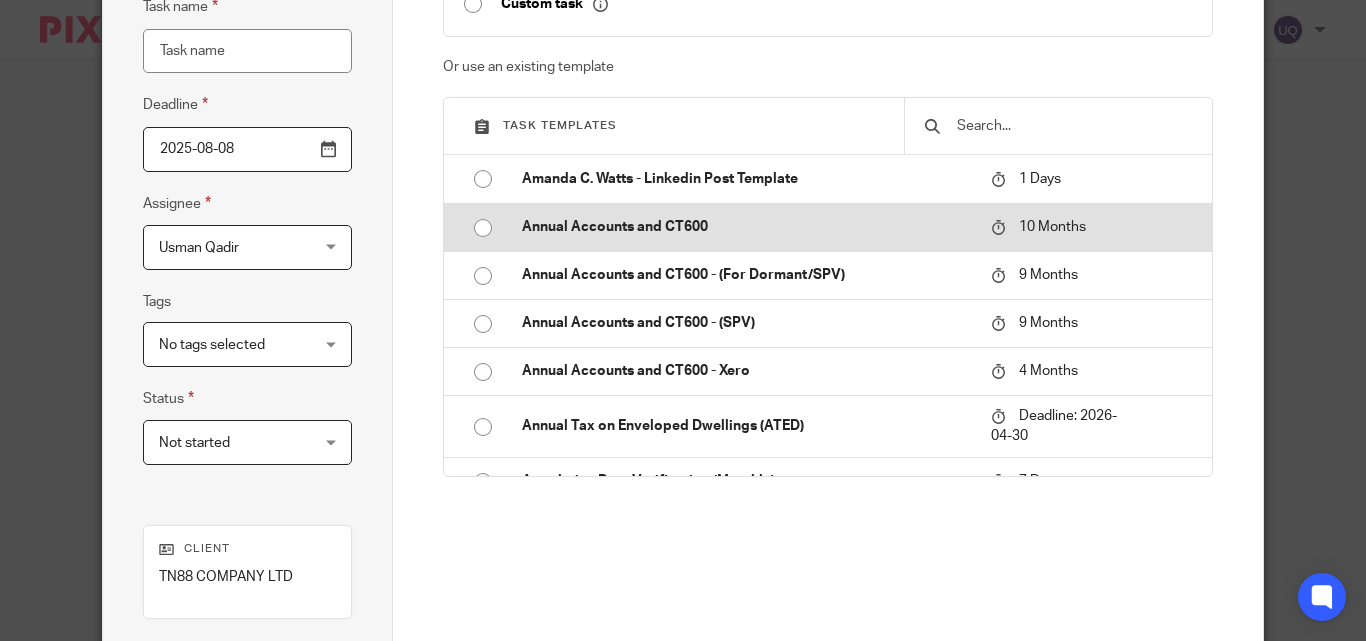 type on "2026-06-08" 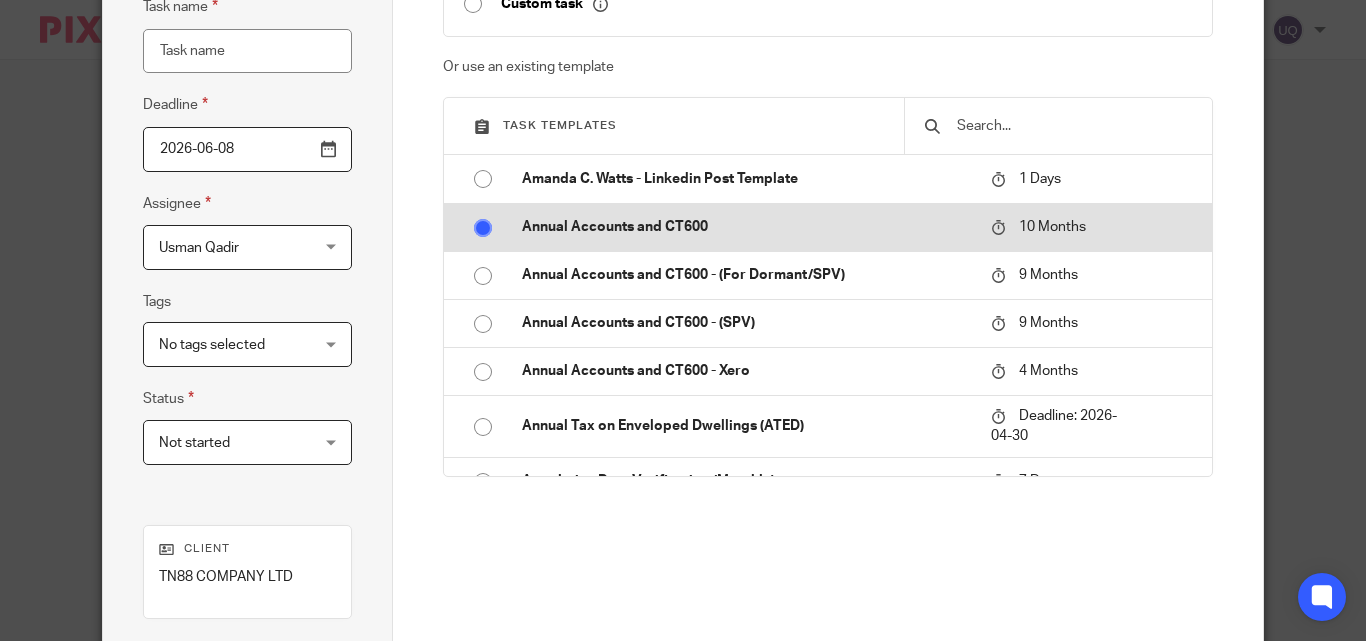 type on "Annual Accounts and CT600" 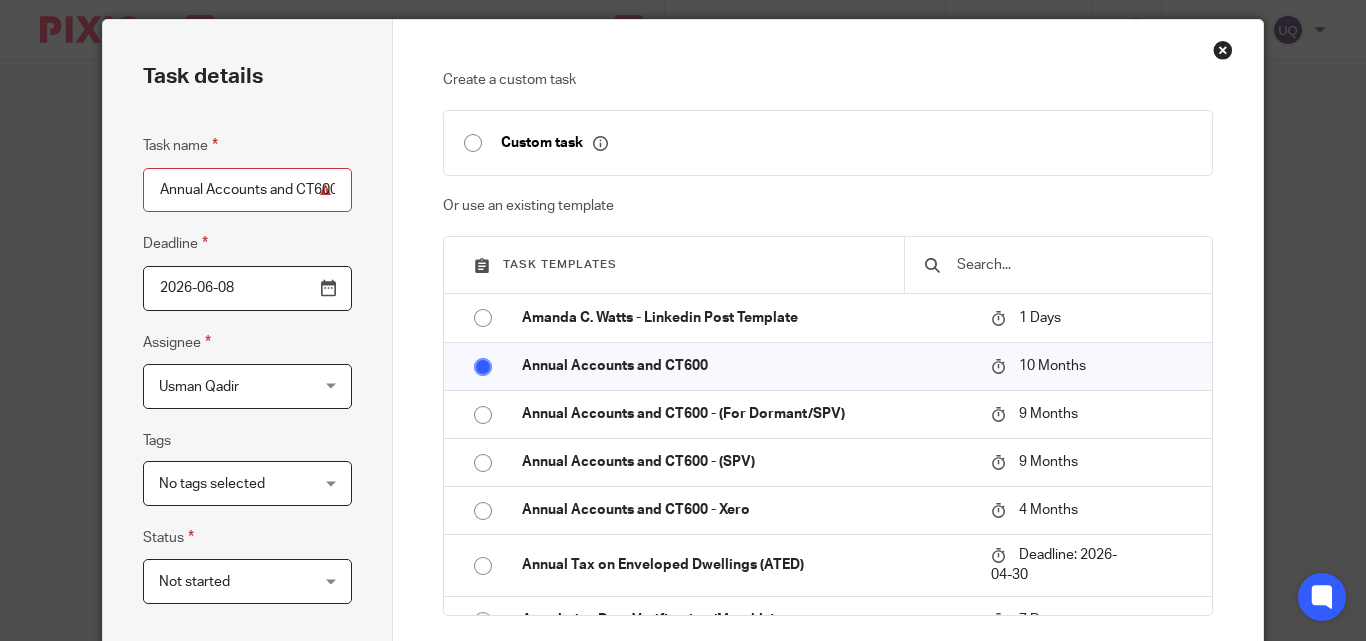 scroll, scrollTop: 261, scrollLeft: 0, axis: vertical 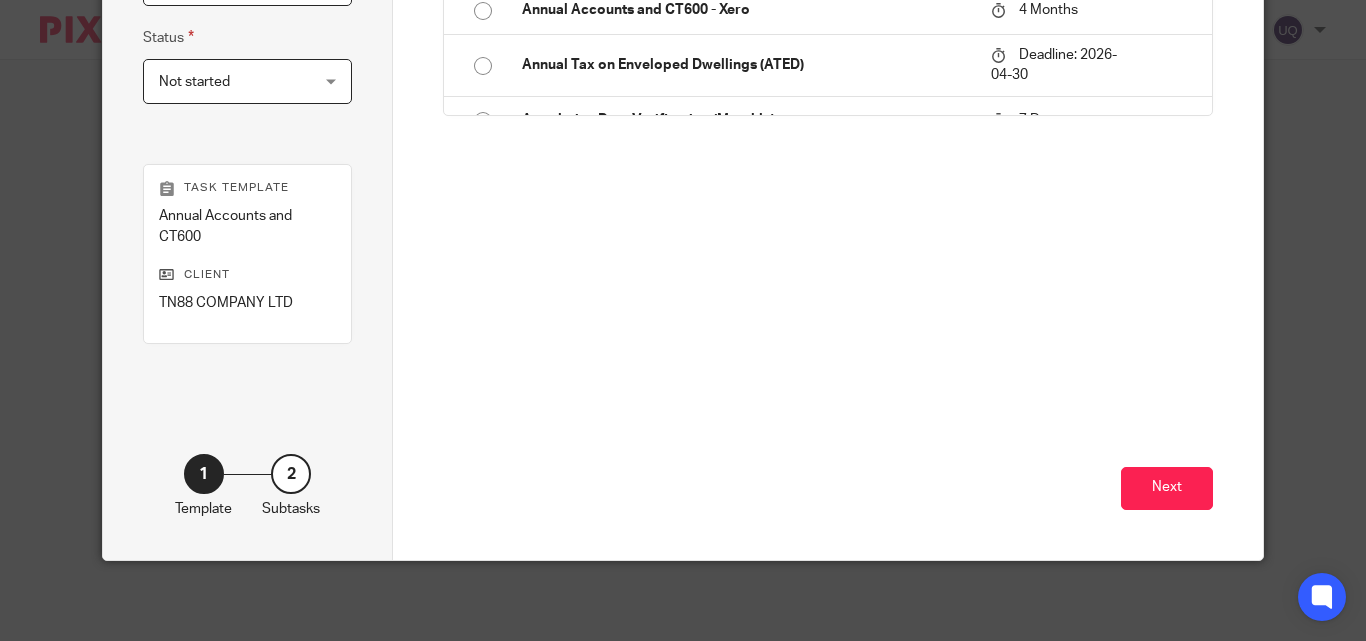 click on "Next" at bounding box center (827, 430) 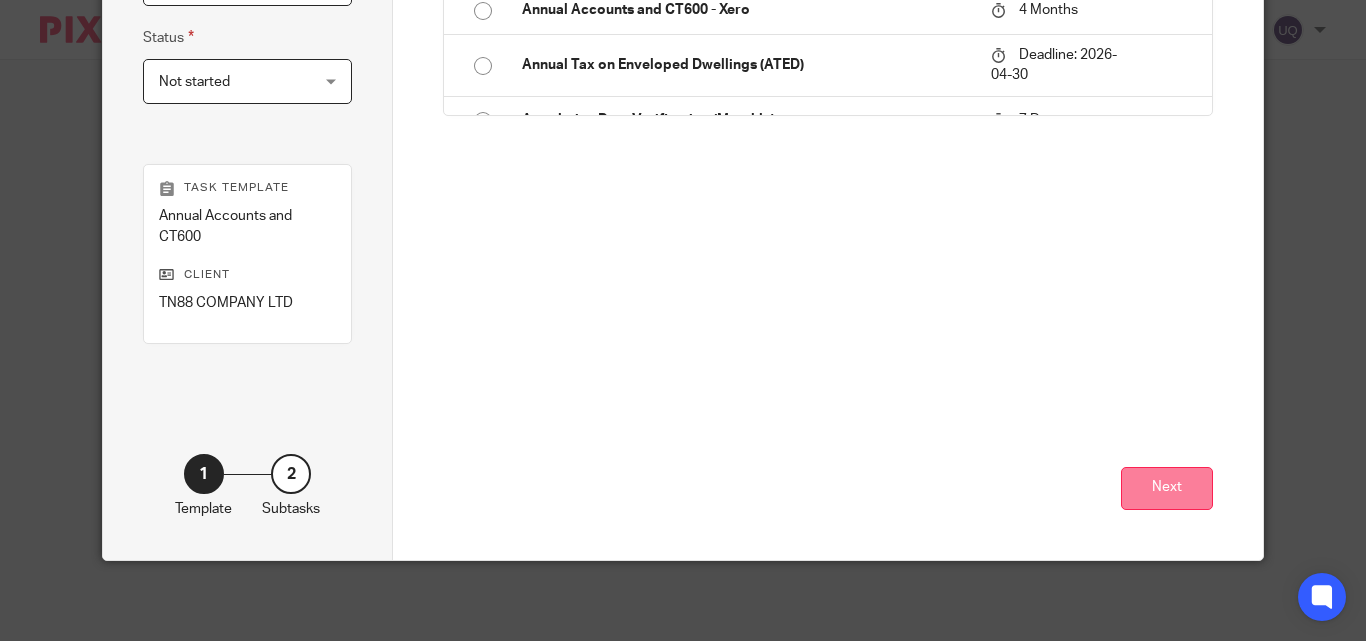 click on "Next" at bounding box center (1167, 488) 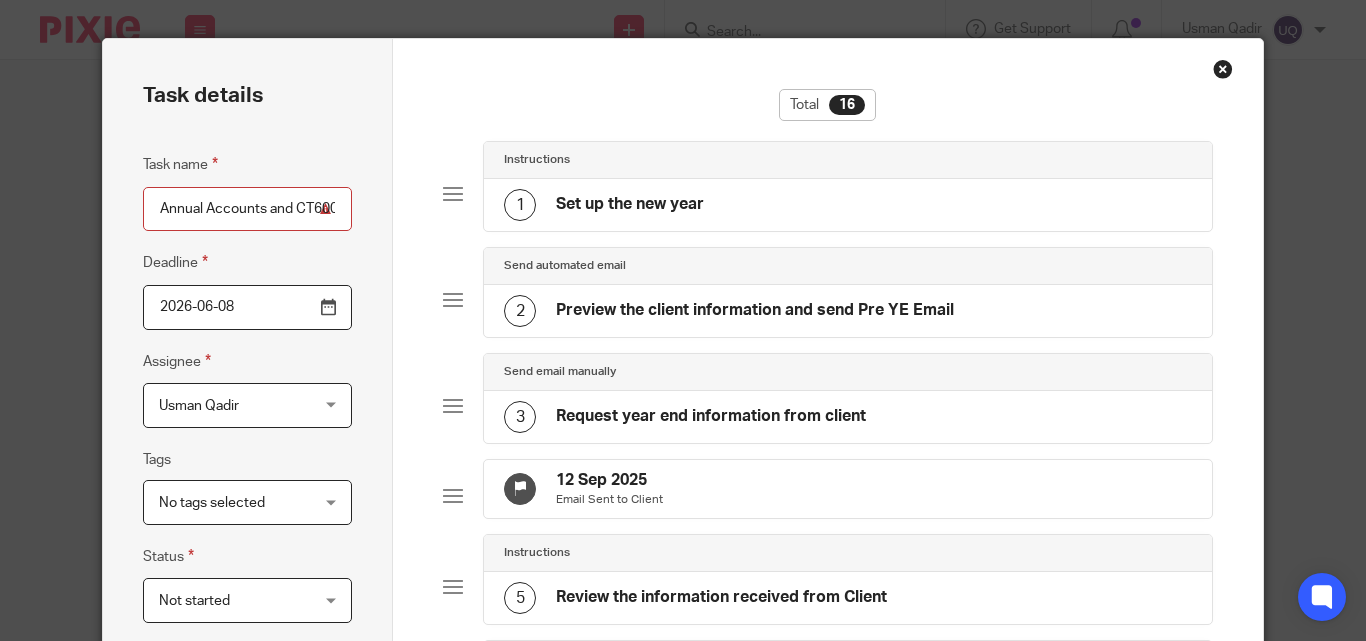 scroll, scrollTop: 0, scrollLeft: 0, axis: both 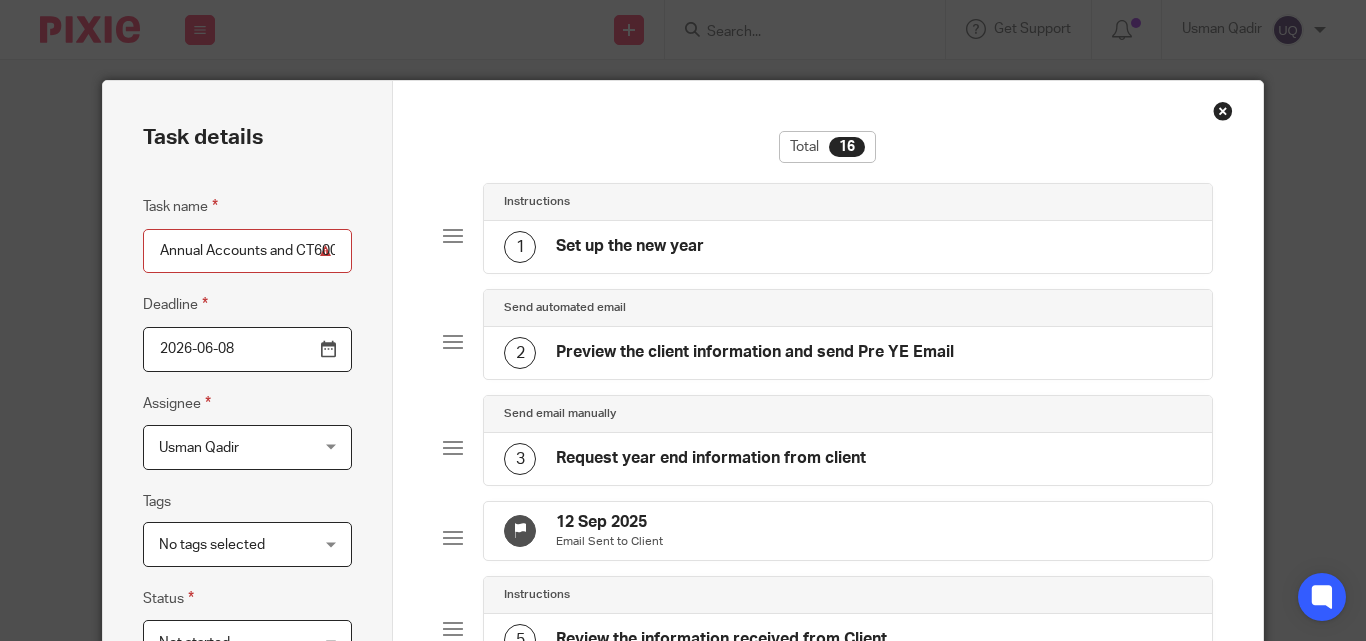 click at bounding box center (1223, 111) 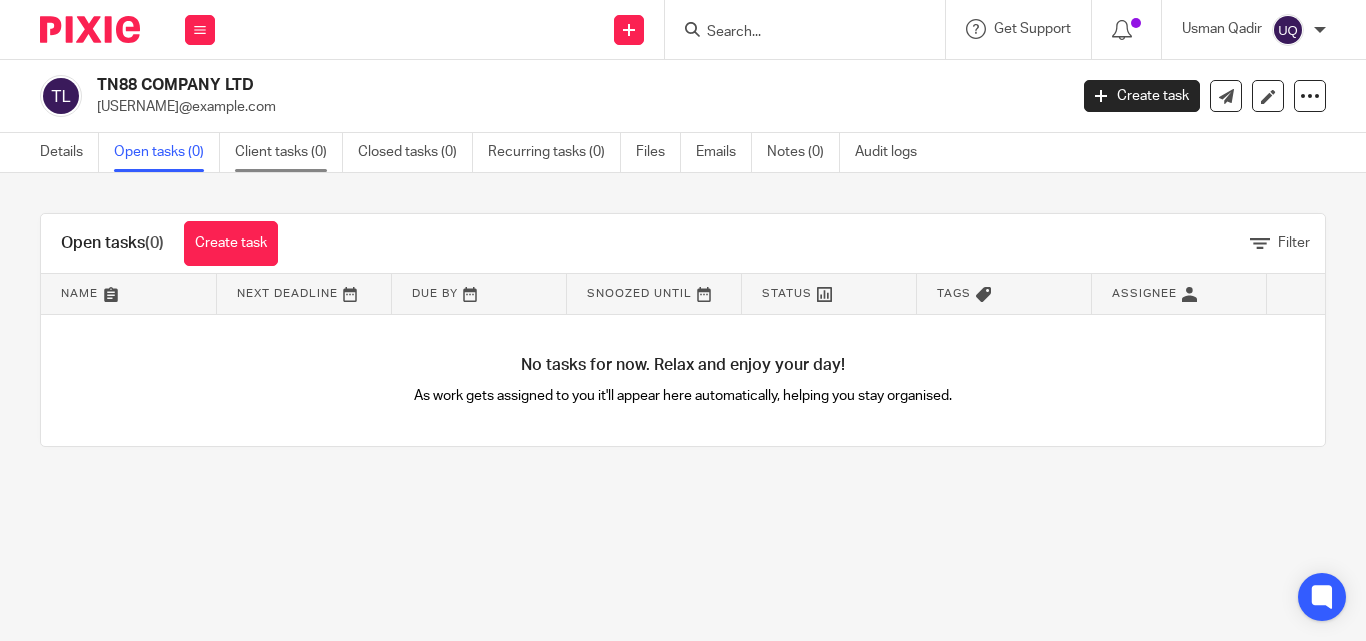 scroll, scrollTop: 0, scrollLeft: 0, axis: both 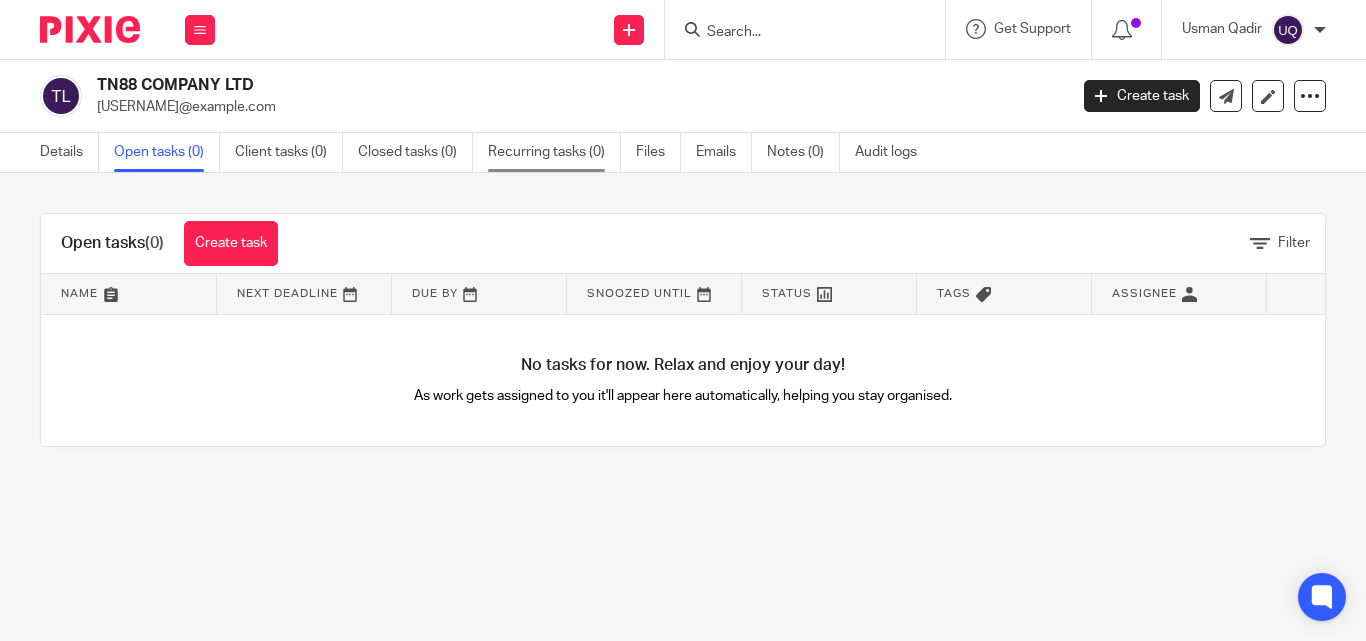 click on "Recurring tasks (0)" at bounding box center [554, 152] 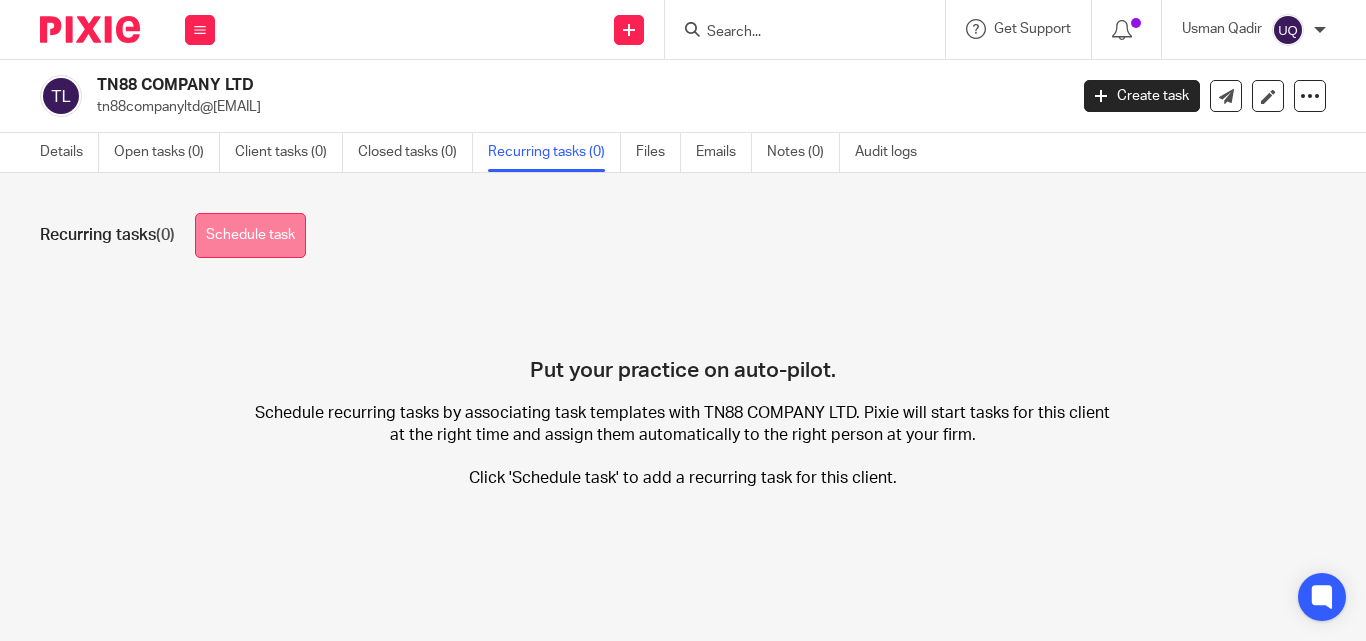 scroll, scrollTop: 0, scrollLeft: 0, axis: both 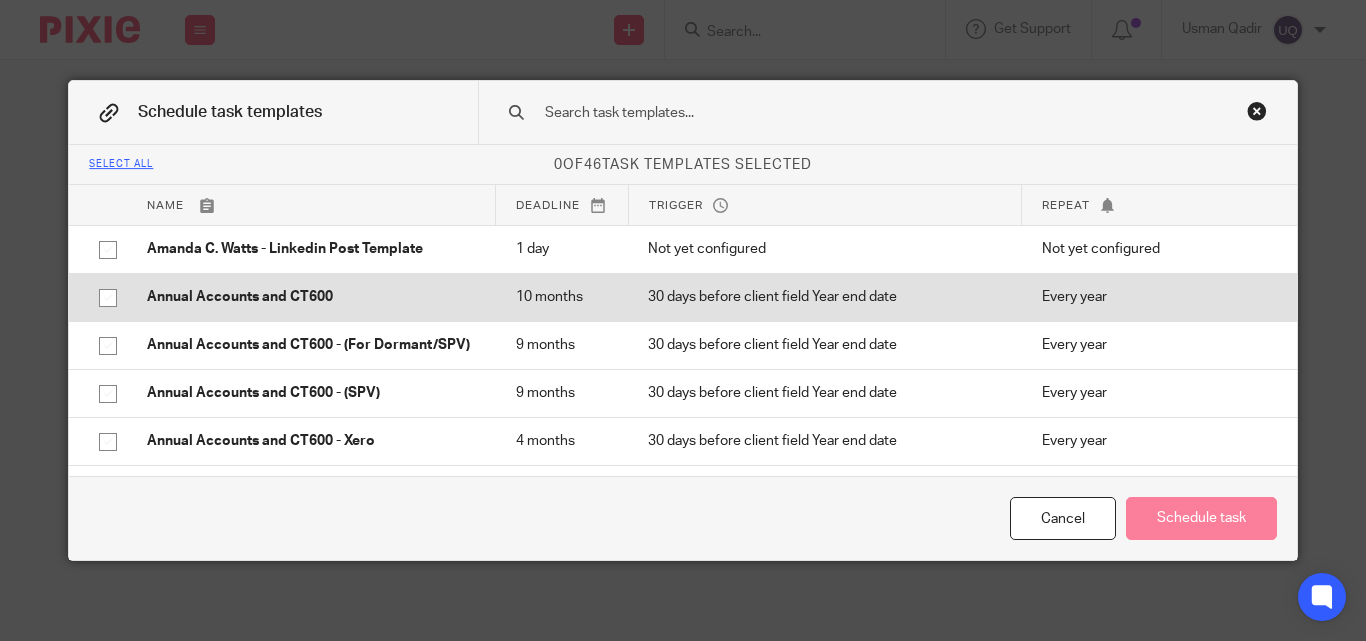 click 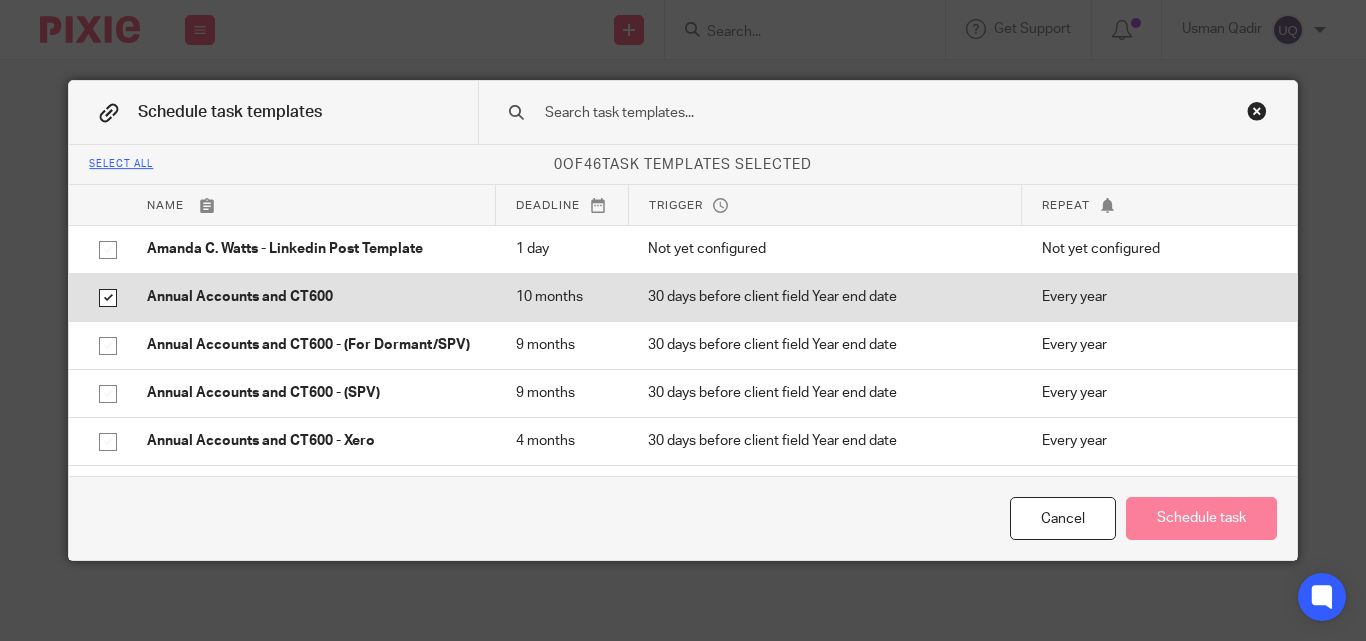 checkbox on "true" 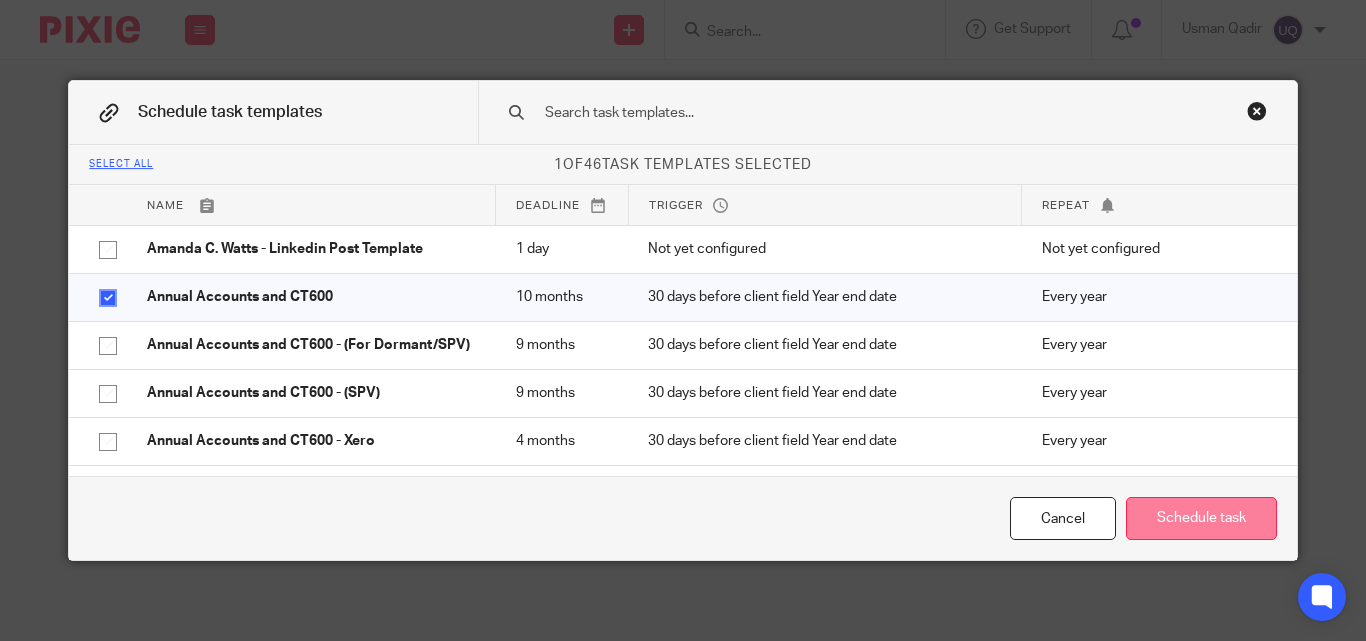 click on "Schedule task" 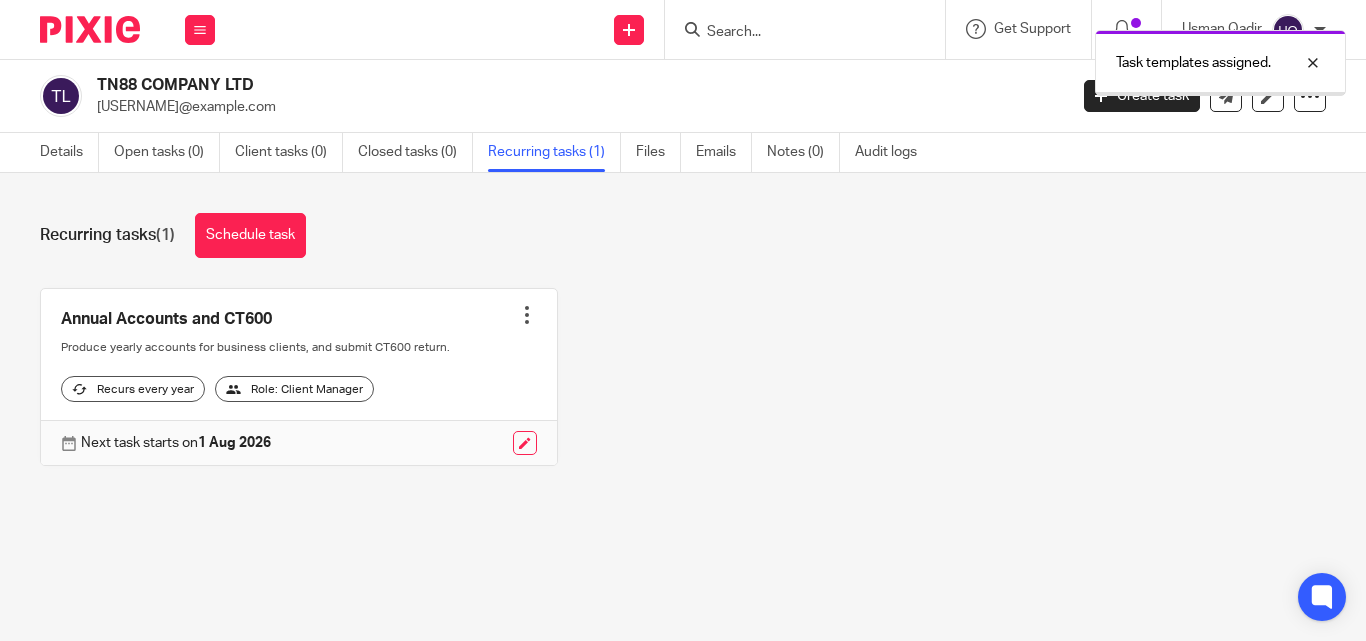 scroll, scrollTop: 0, scrollLeft: 0, axis: both 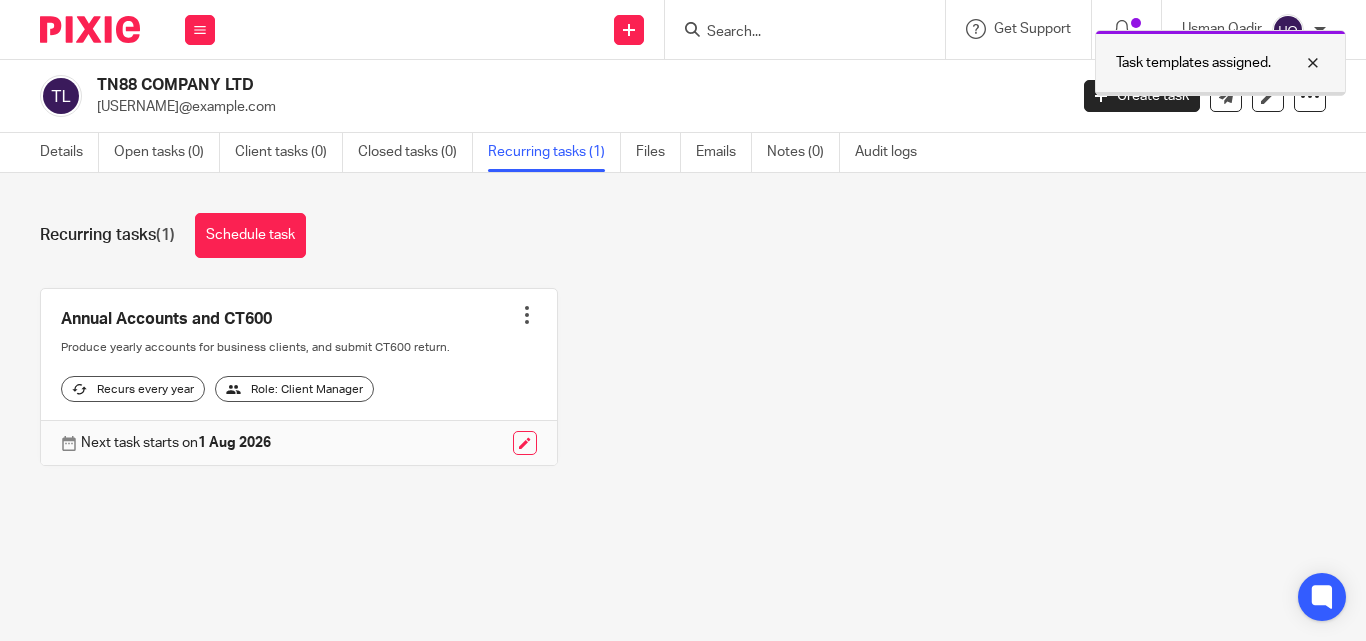 click at bounding box center [1298, 63] 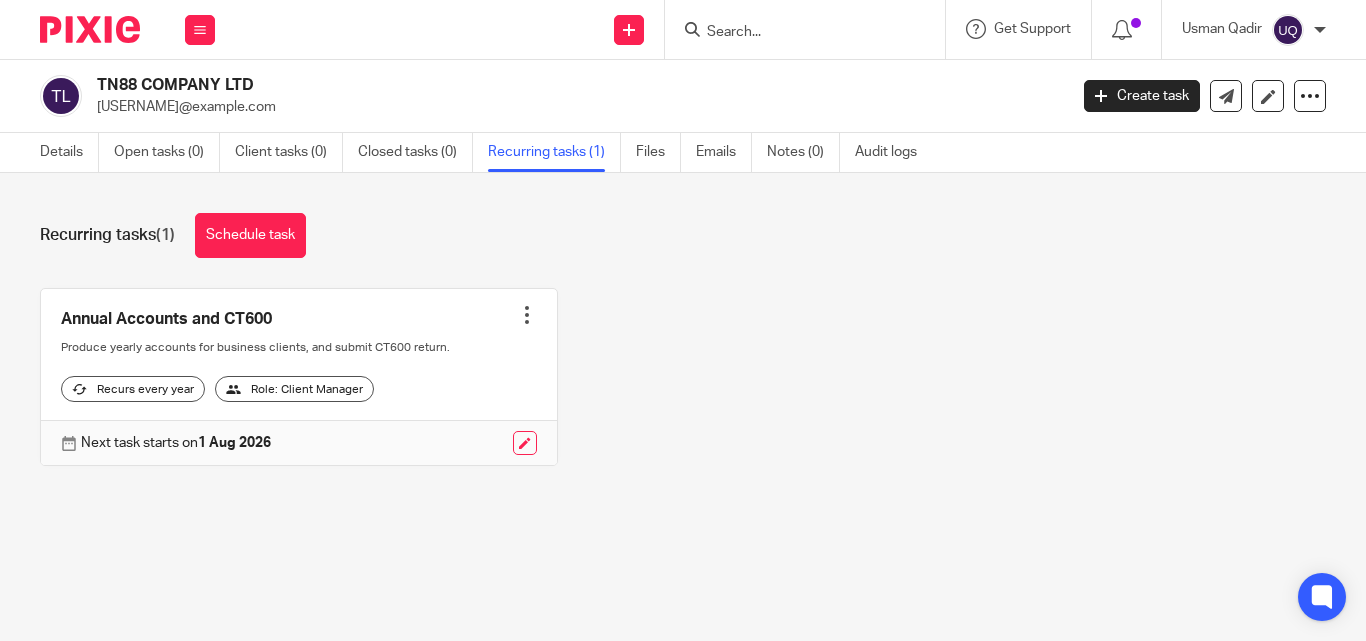 click at bounding box center [527, 315] 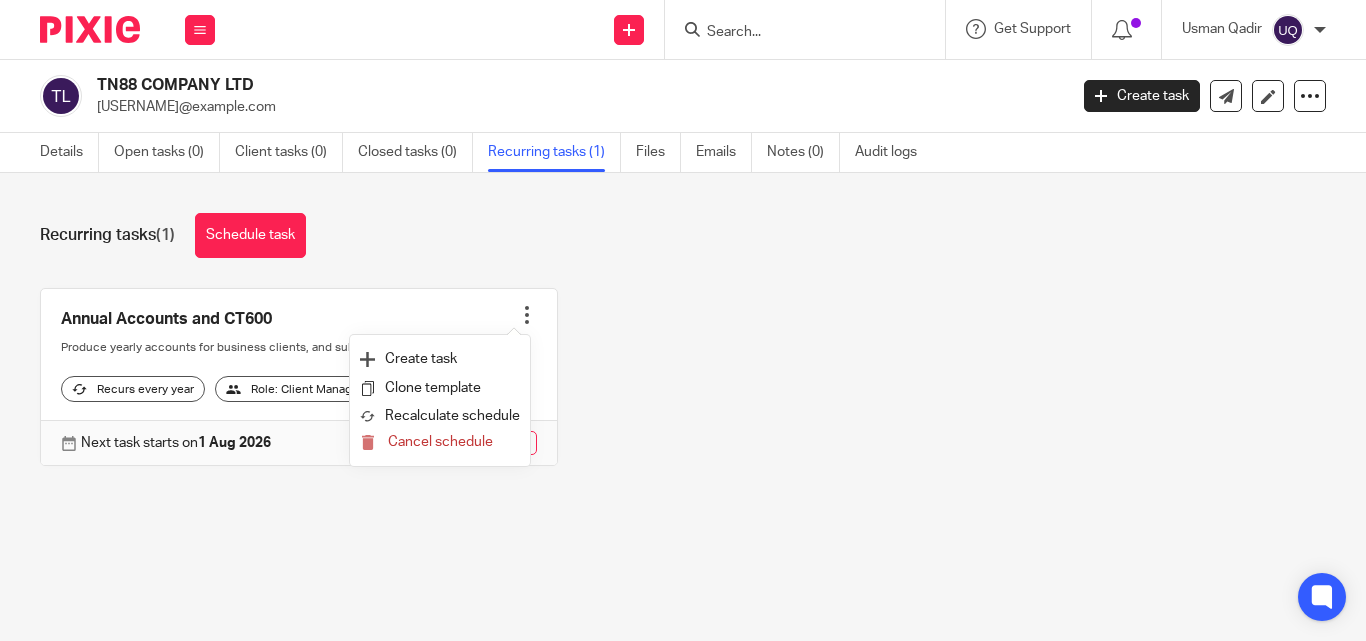 click on "Recurring tasks
(1)
Schedule task
Annual Accounts and CT600
Create task
Clone template
Recalculate schedule
Cancel schedule
Produce yearly accounts for business clients, and submit CT600 return.
Recurs every year
Role: Client Manager
Next task starts on   1 Aug 2026" at bounding box center (683, 354) 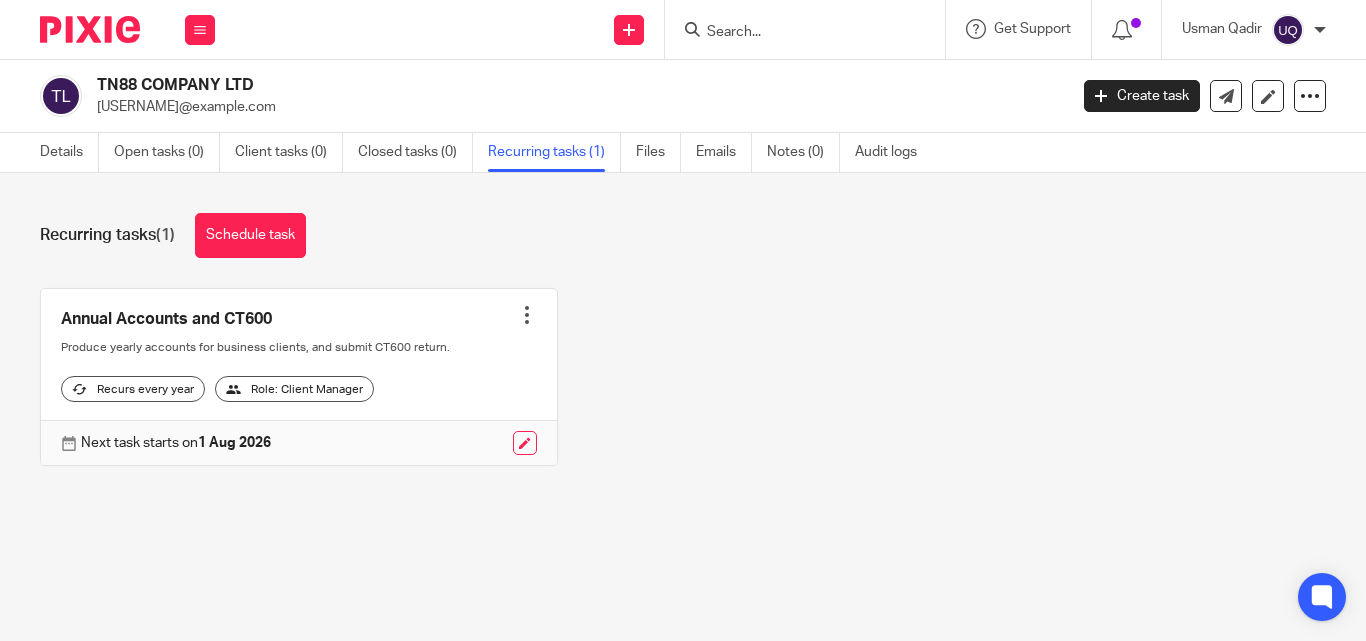 click at bounding box center (527, 315) 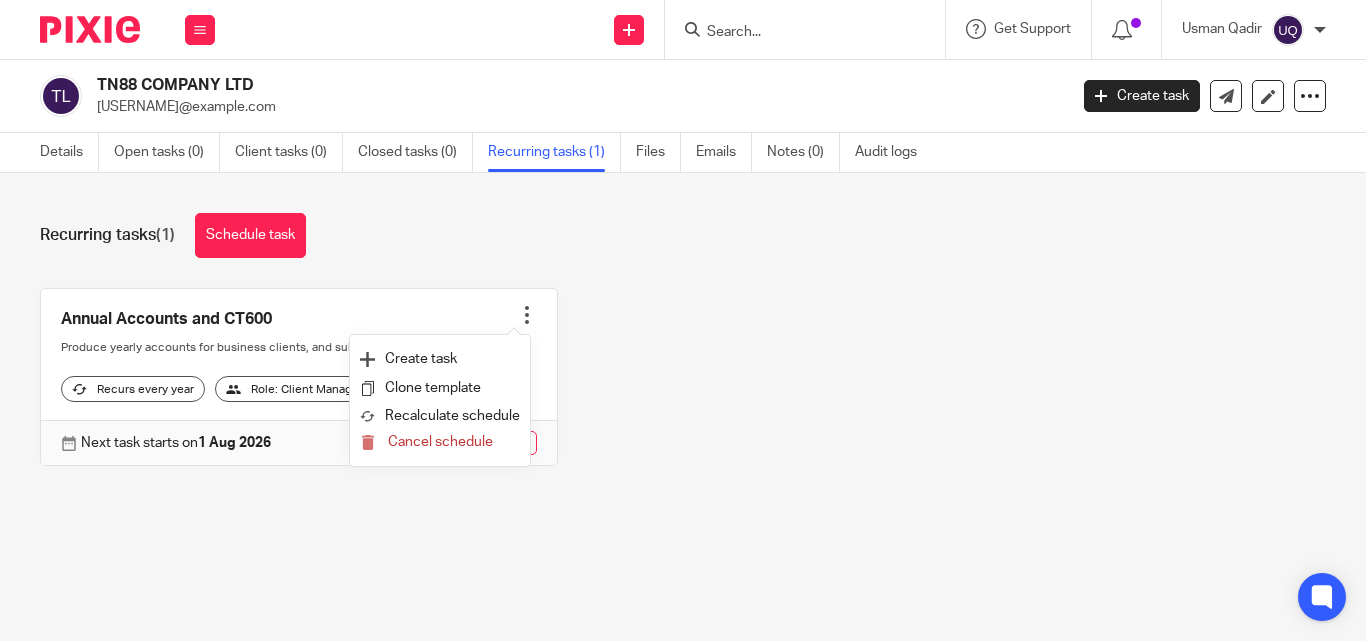 click on "Recurring tasks
(1)
Schedule task
Annual Accounts and CT600
Create task
Clone template
Recalculate schedule
Cancel schedule
Produce yearly accounts for business clients, and submit CT600 return.
Recurs every year
Role: Client Manager
Next task starts on   1 Aug 2026" at bounding box center (683, 354) 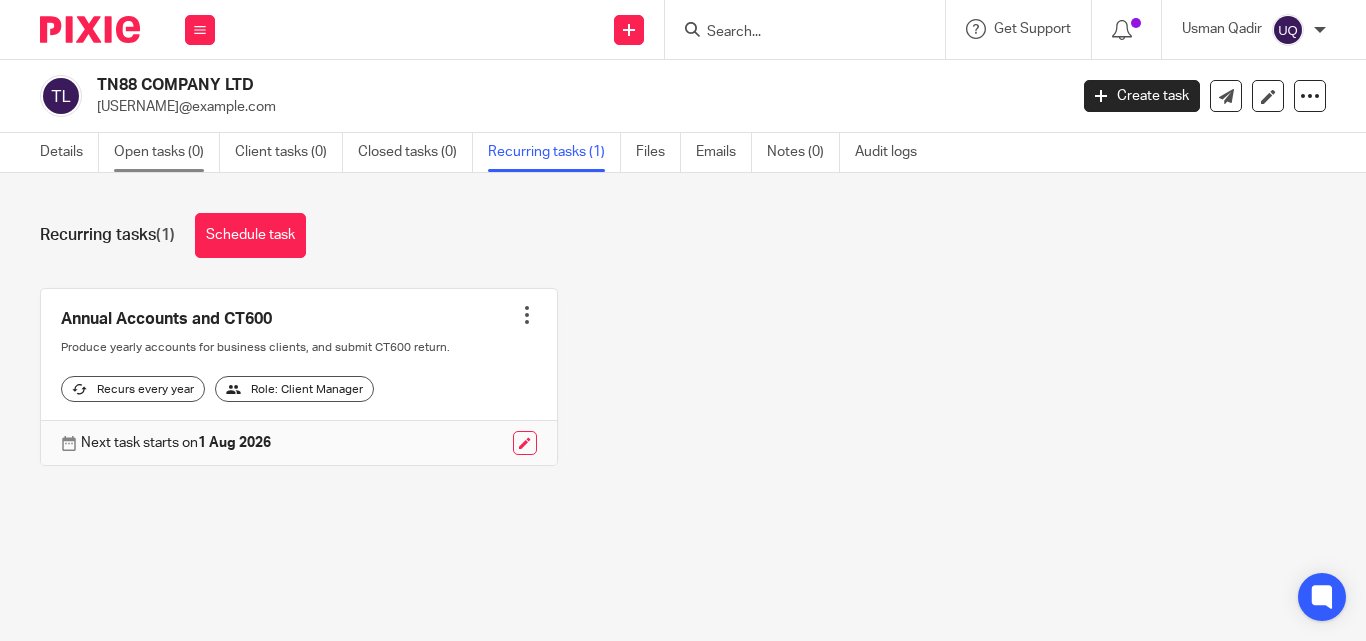 click on "Open tasks (0)" at bounding box center (167, 152) 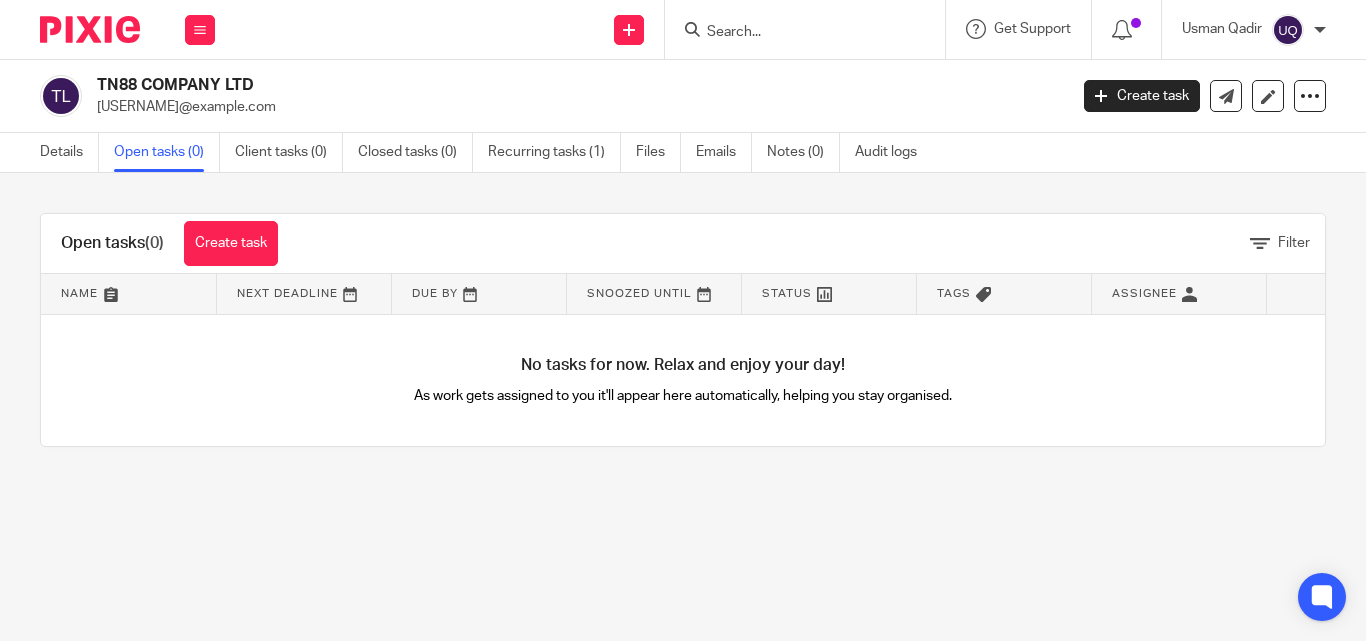 scroll, scrollTop: 0, scrollLeft: 0, axis: both 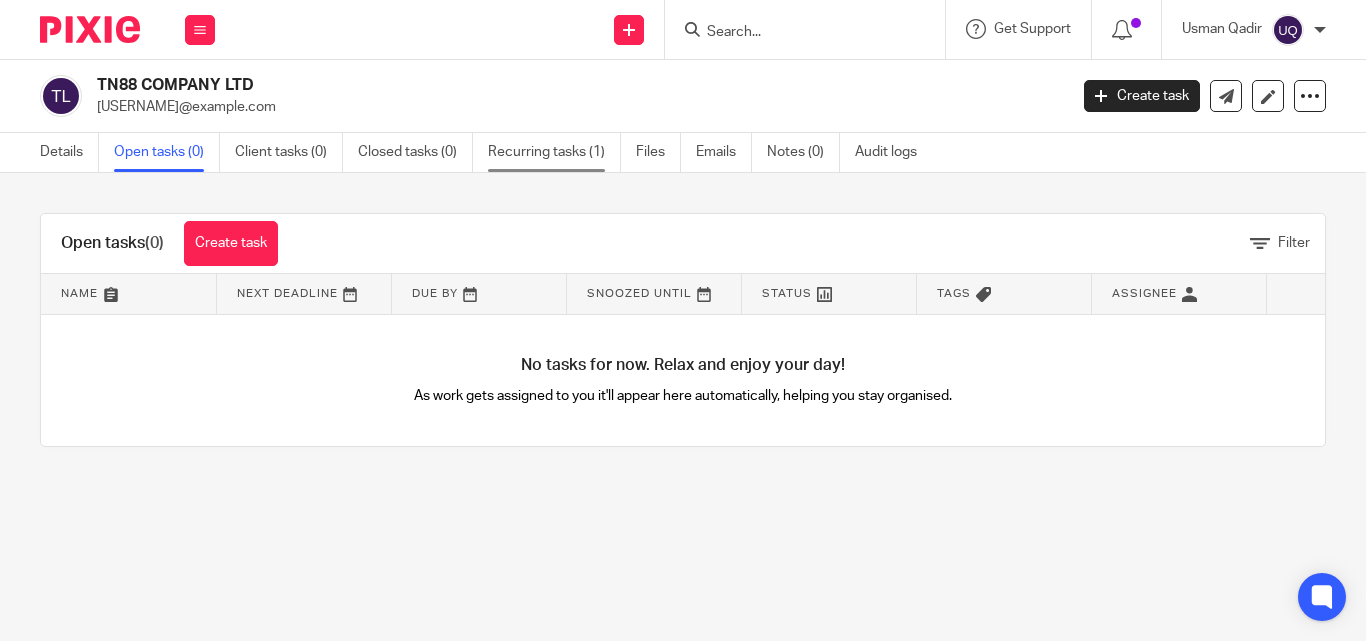 click on "Recurring tasks (1)" at bounding box center [554, 152] 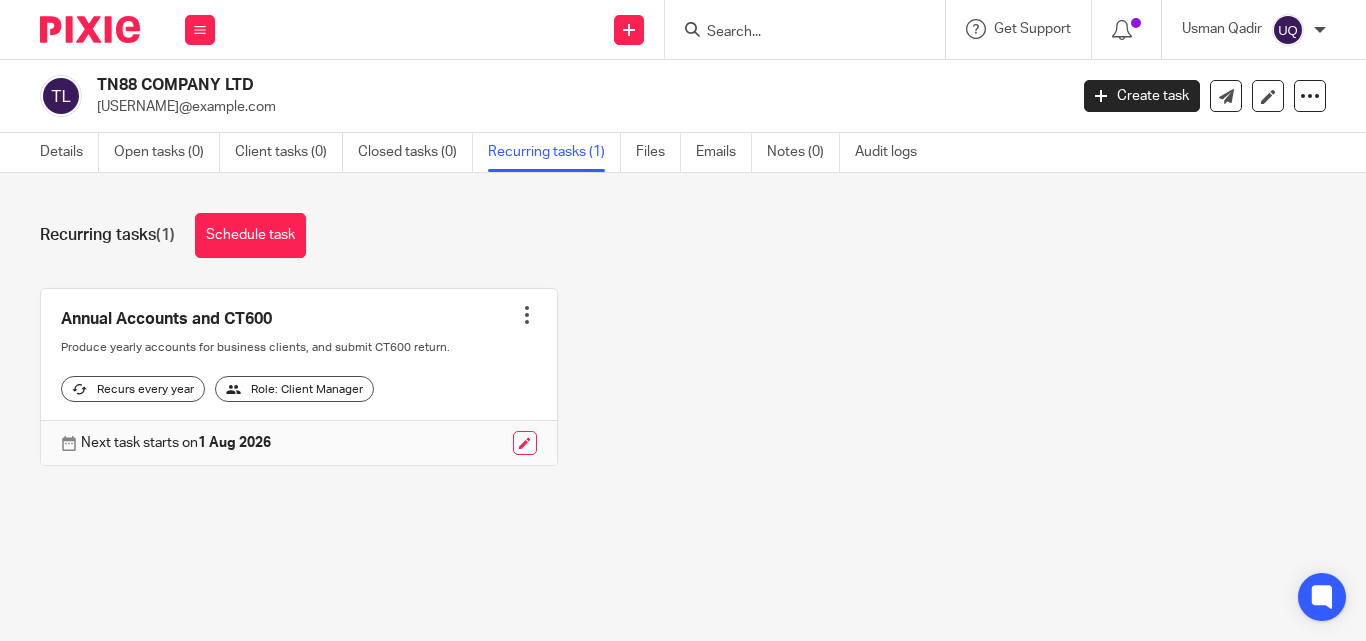 scroll, scrollTop: 0, scrollLeft: 0, axis: both 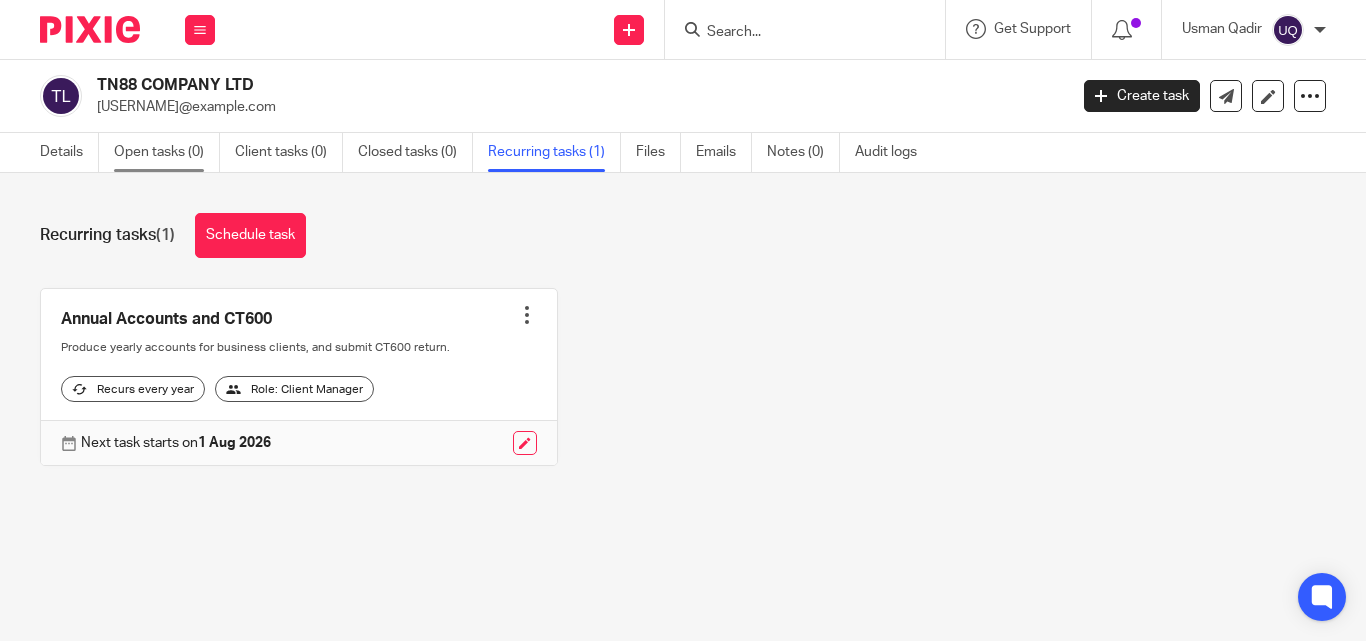 click on "Open tasks (0)" at bounding box center [167, 152] 